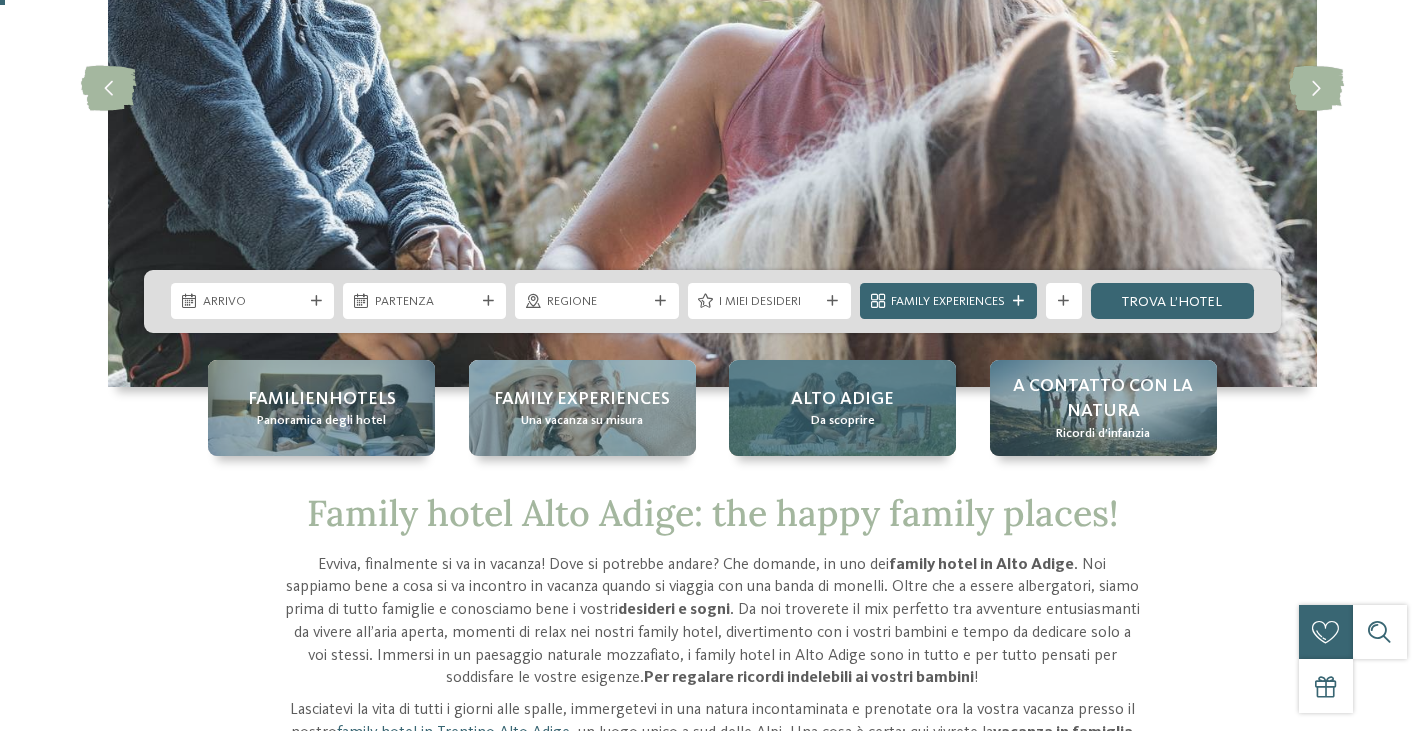 scroll, scrollTop: 0, scrollLeft: 0, axis: both 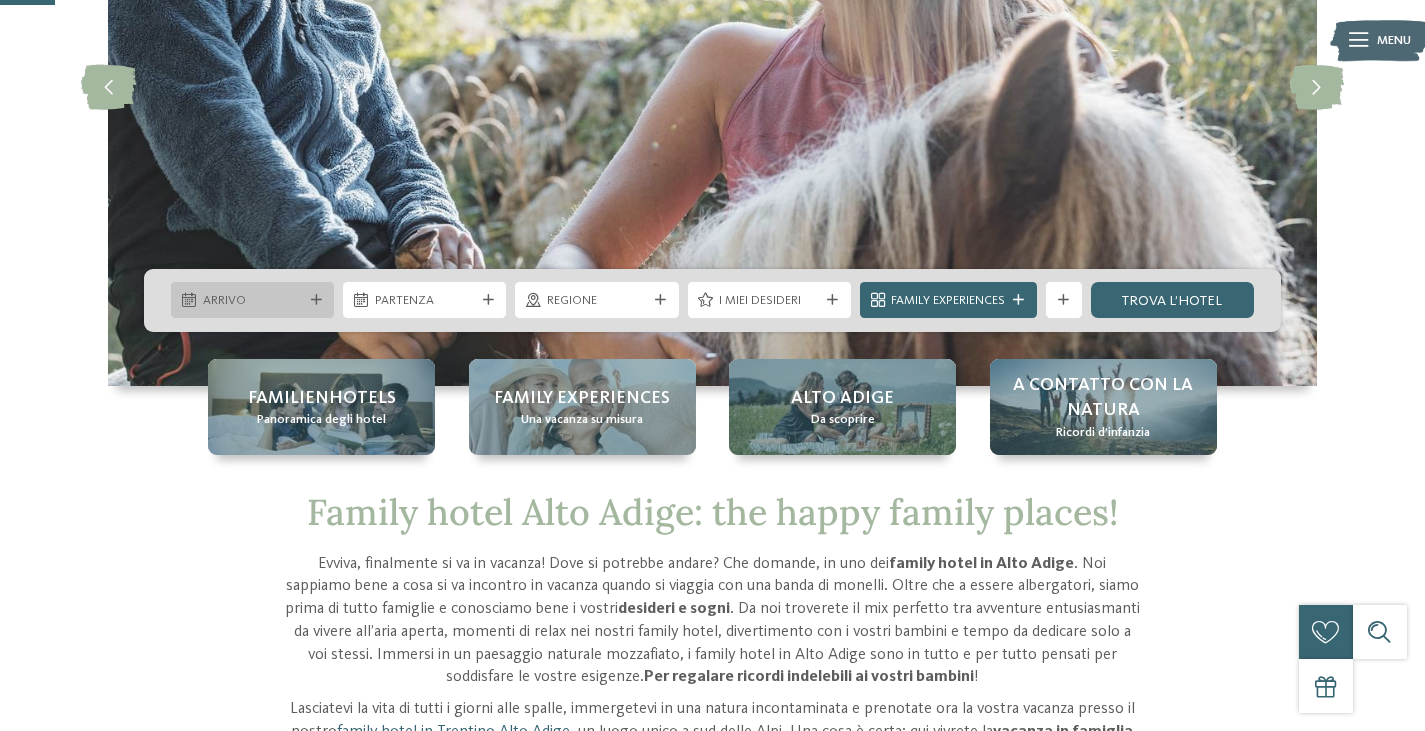 click at bounding box center [316, 300] 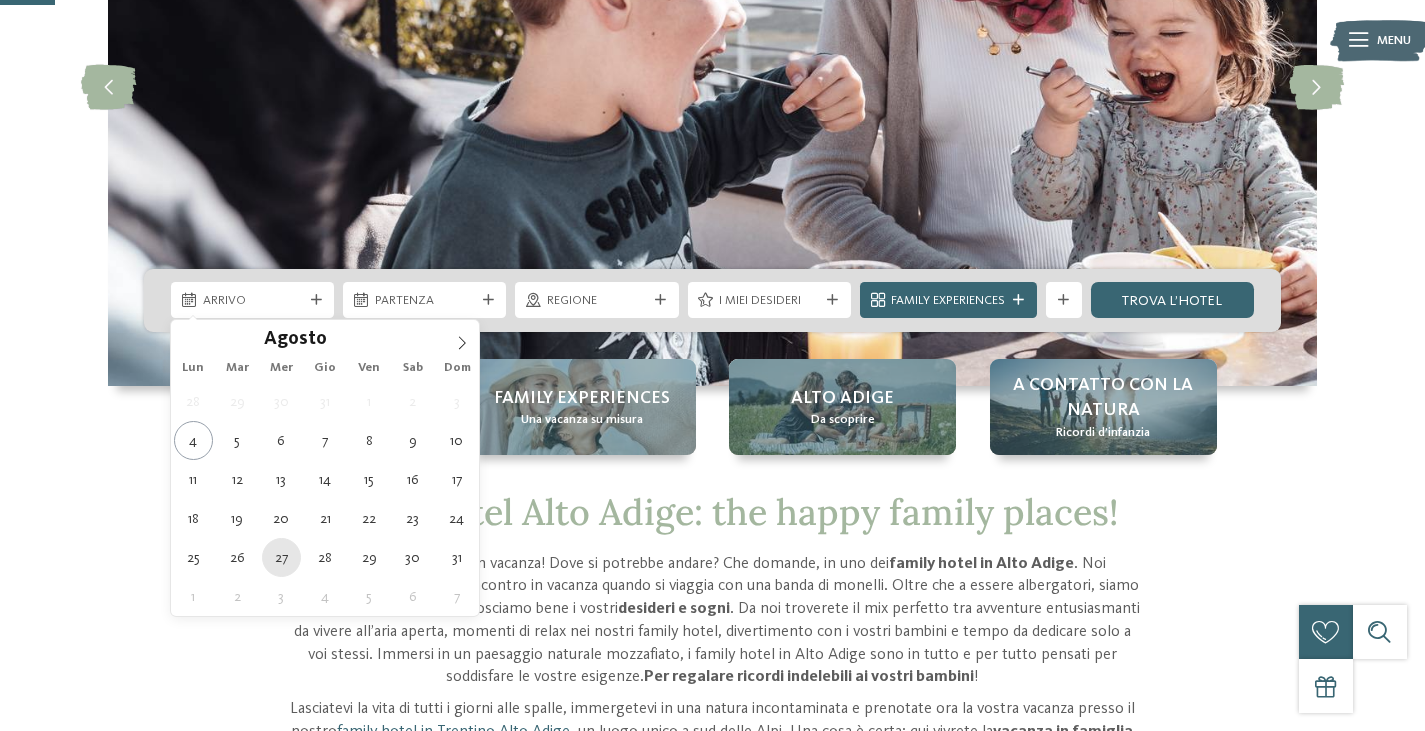 type on "27.08.2025" 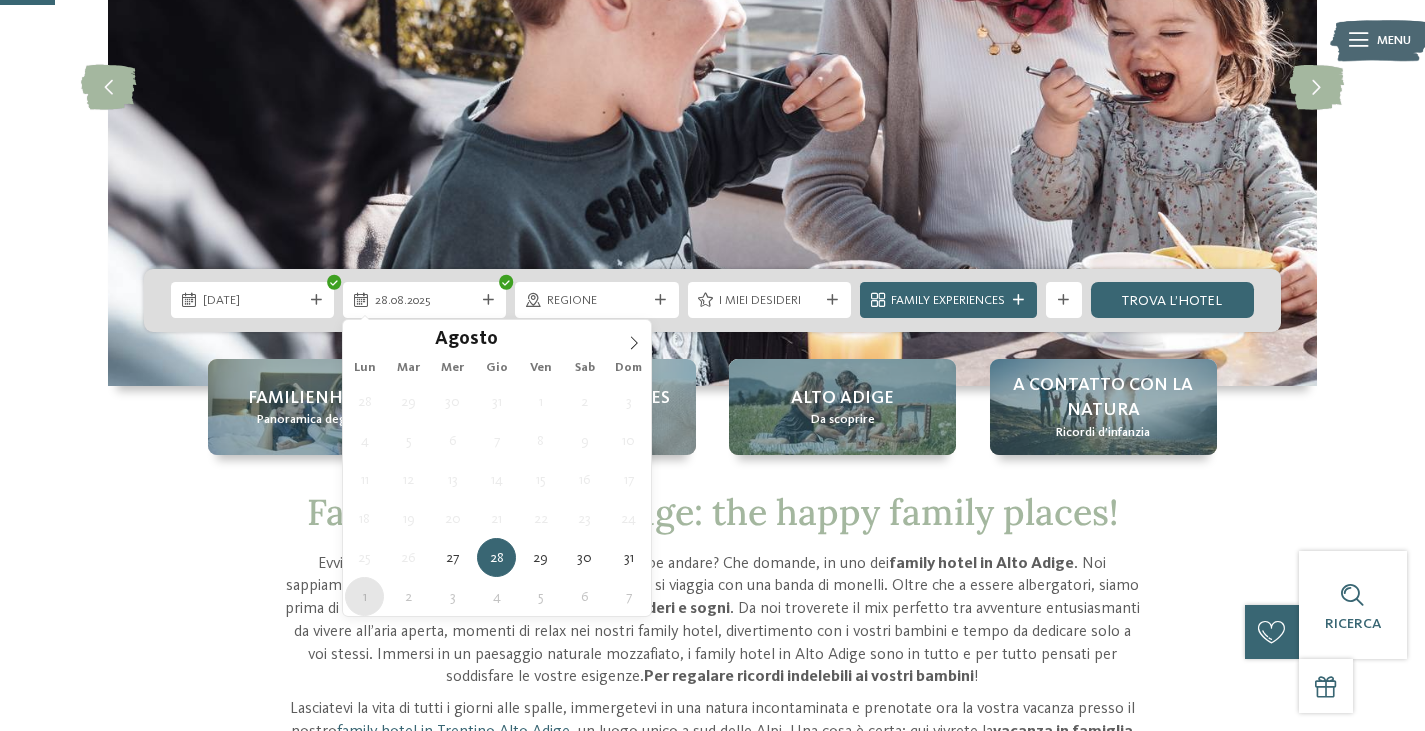 type on "01.09.2025" 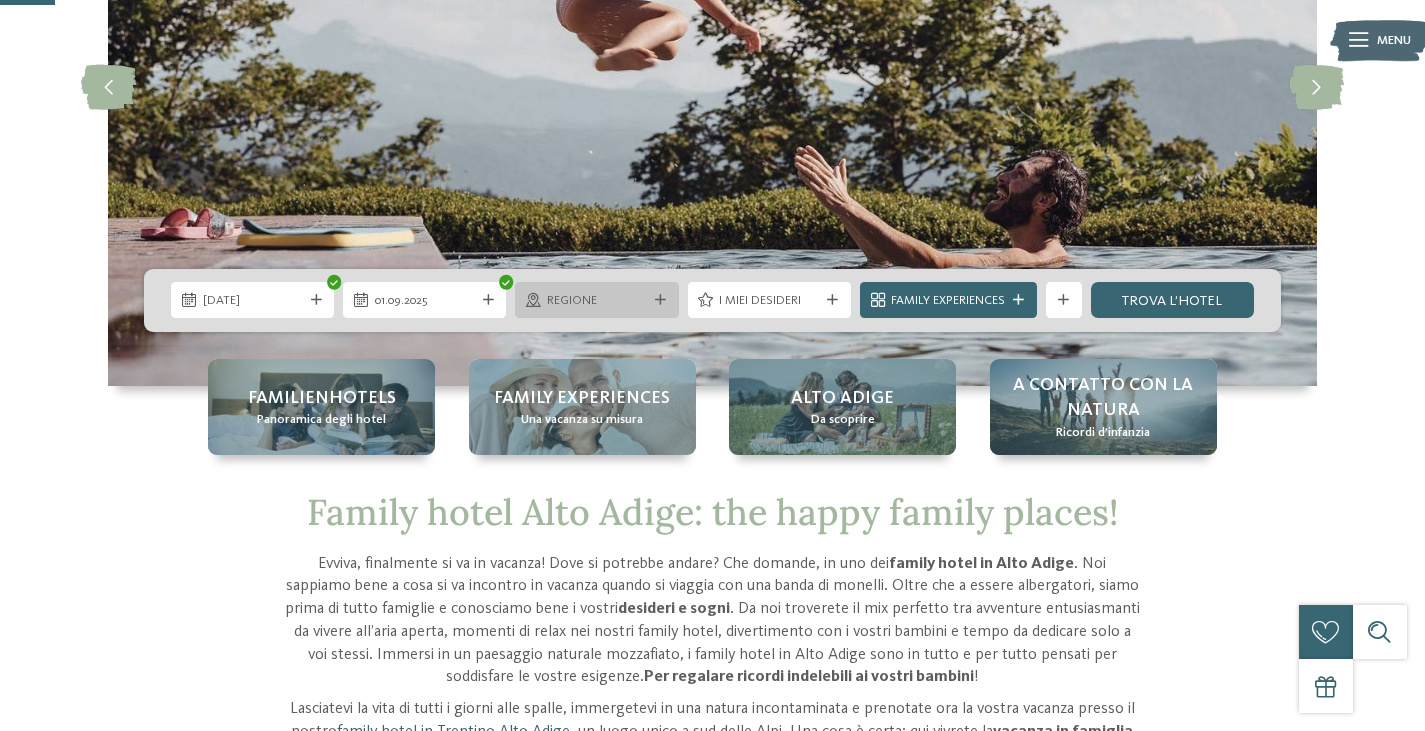 click on "Regione" at bounding box center [596, 300] 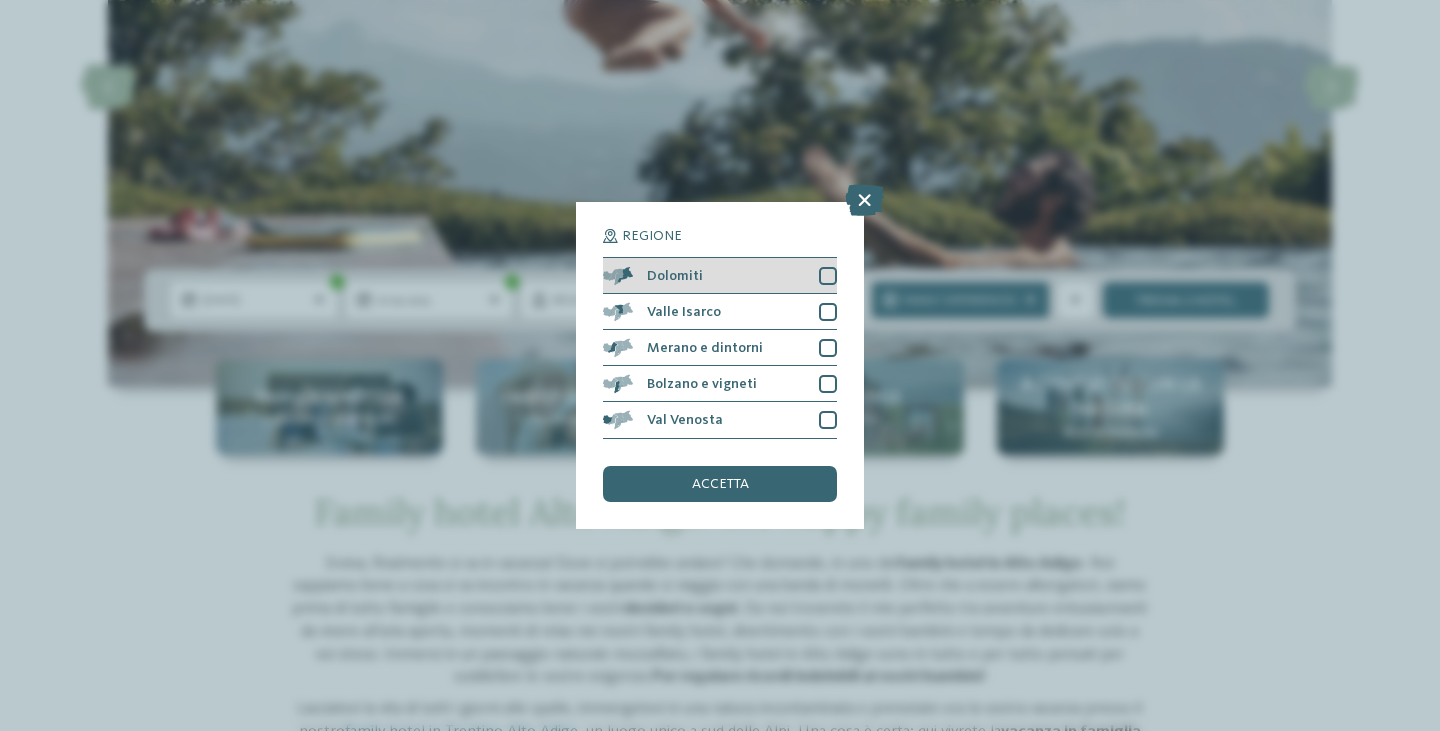 drag, startPoint x: 828, startPoint y: 270, endPoint x: 827, endPoint y: 285, distance: 15.033297 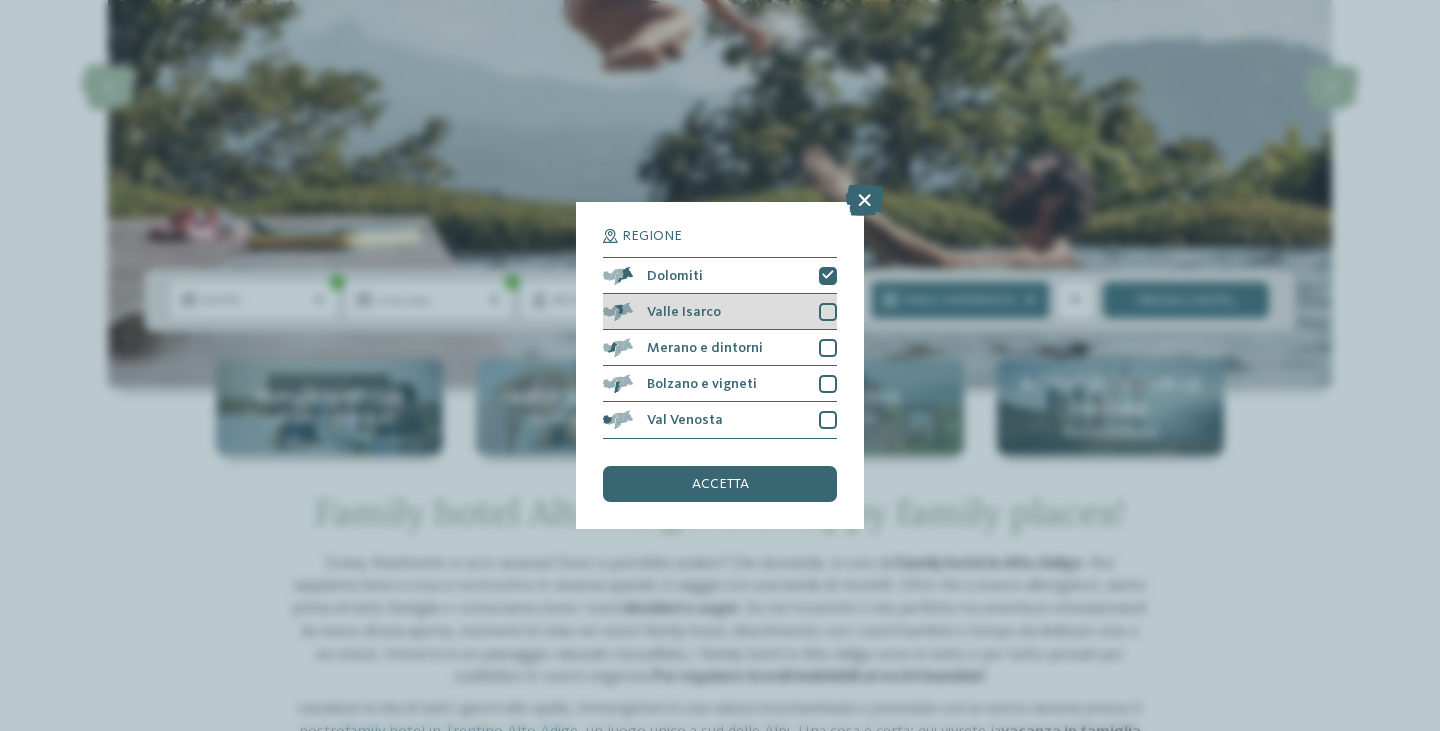 click at bounding box center (828, 312) 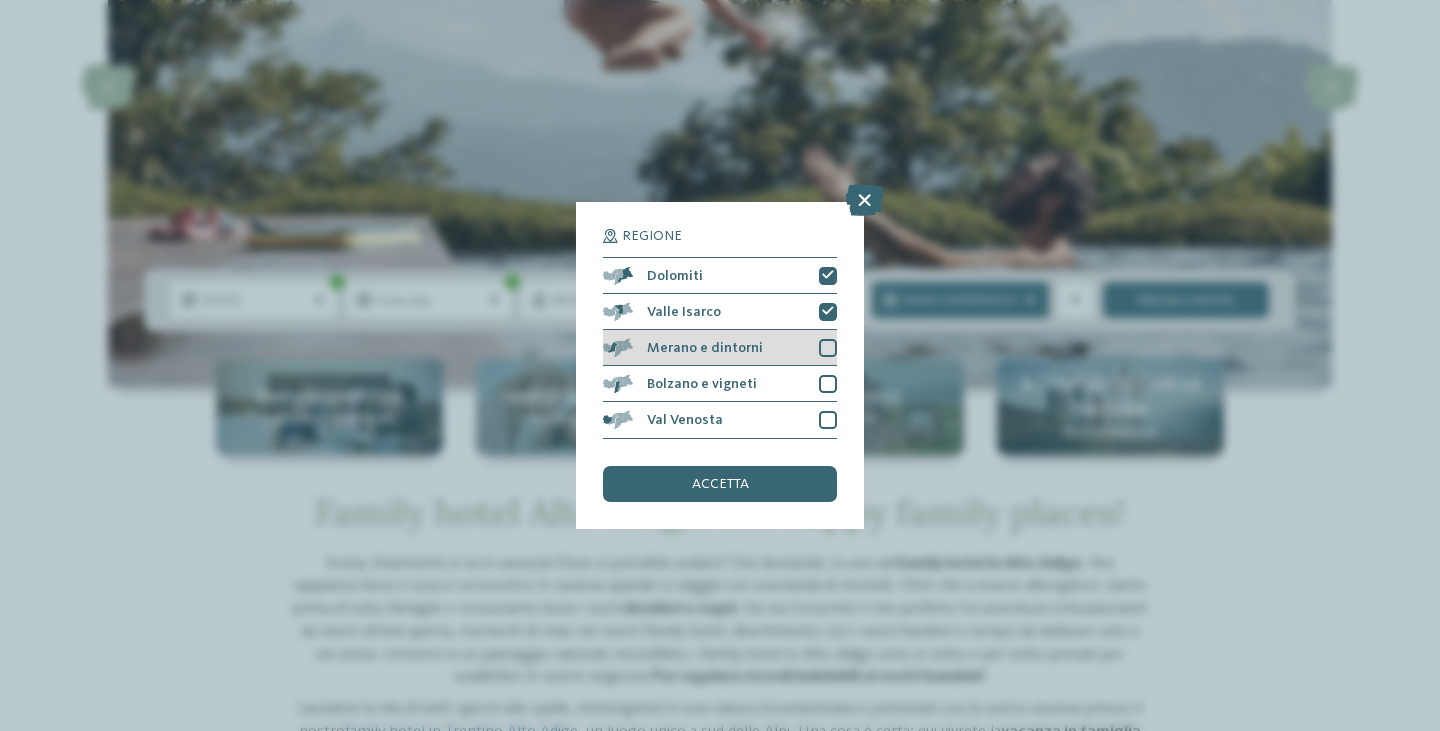 click at bounding box center (828, 348) 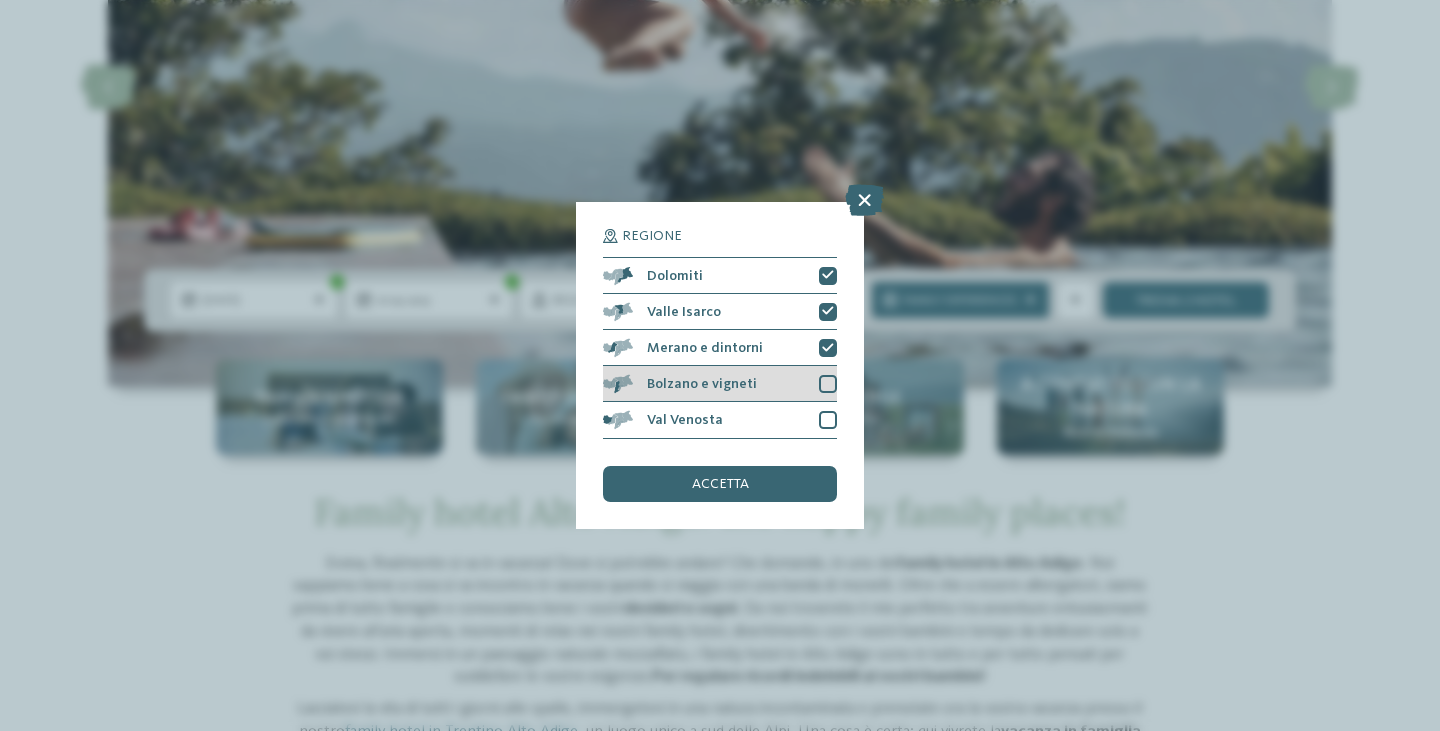 drag, startPoint x: 831, startPoint y: 382, endPoint x: 827, endPoint y: 394, distance: 12.649111 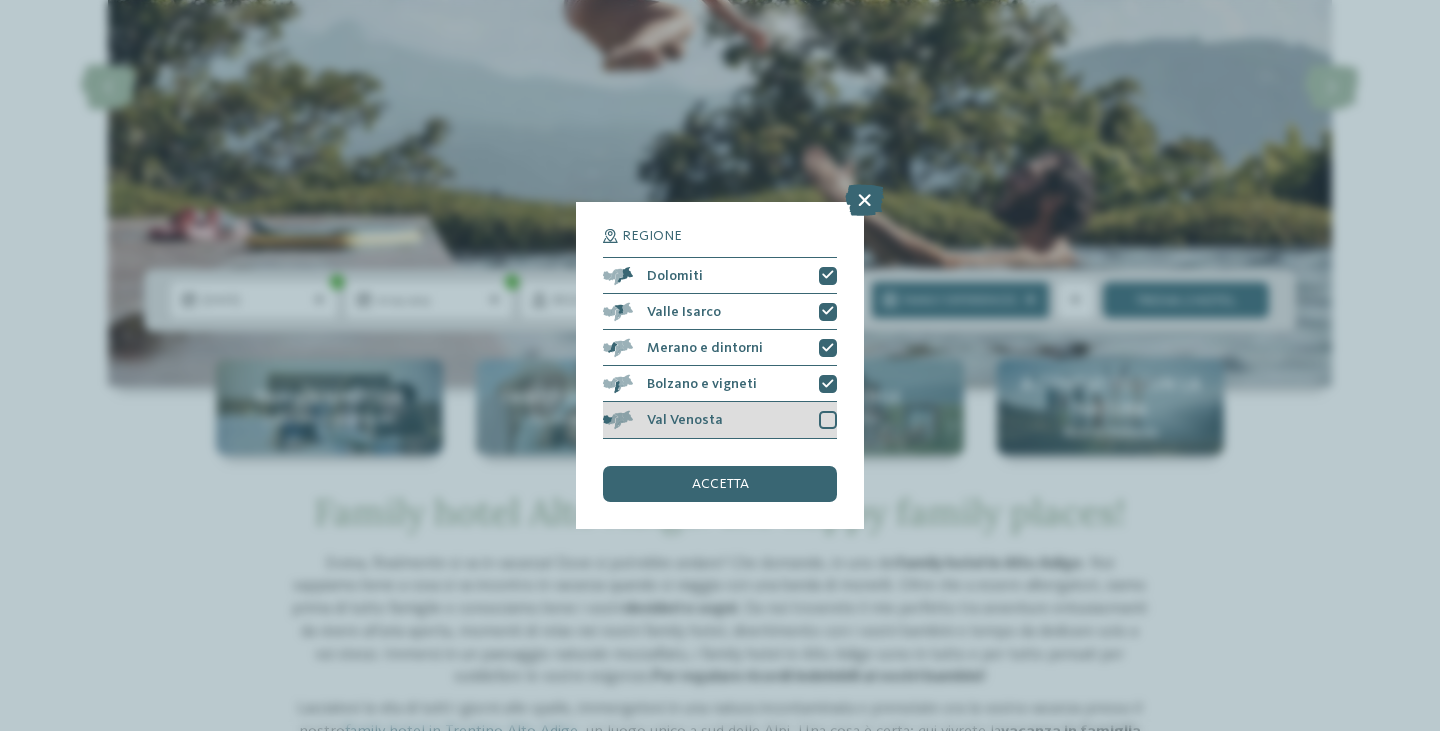click on "Val Venosta" at bounding box center [720, 420] 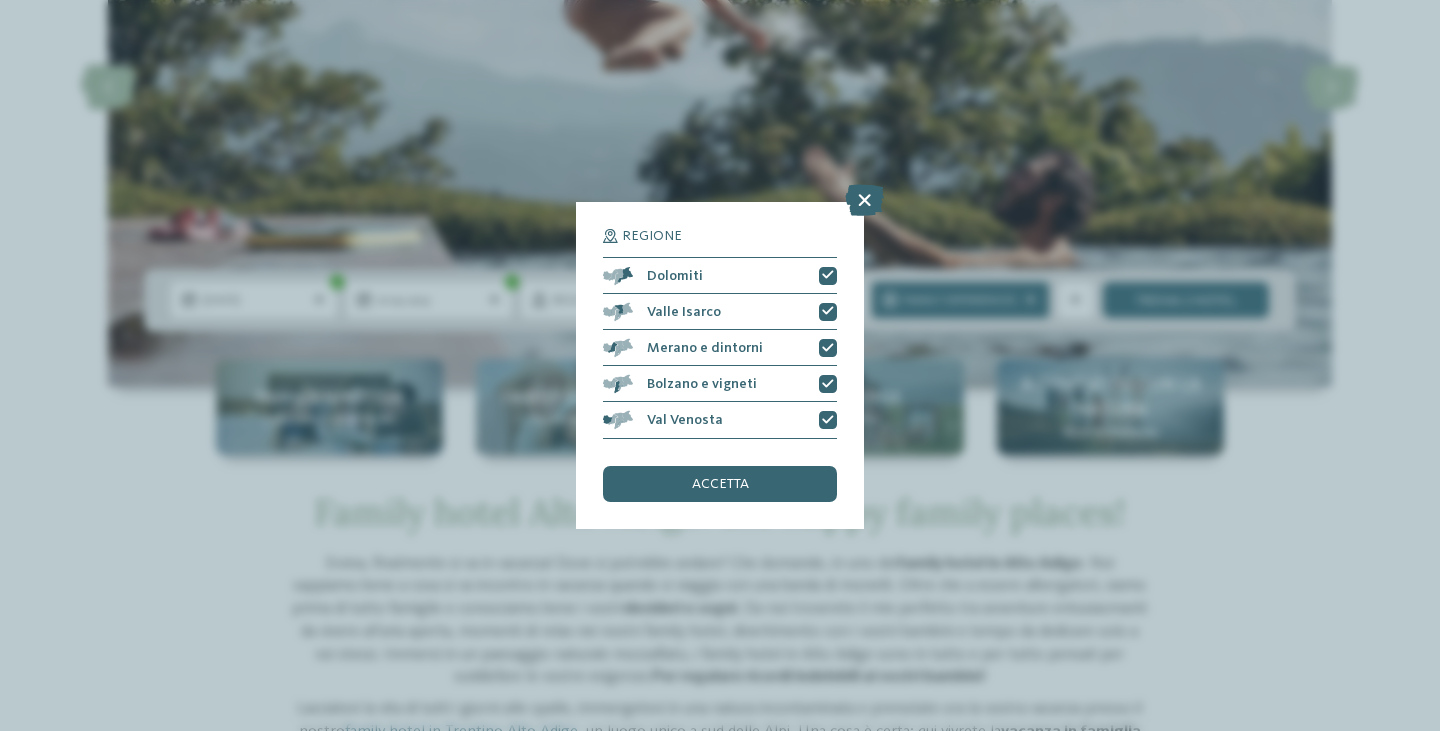 click on "accetta" at bounding box center (720, 484) 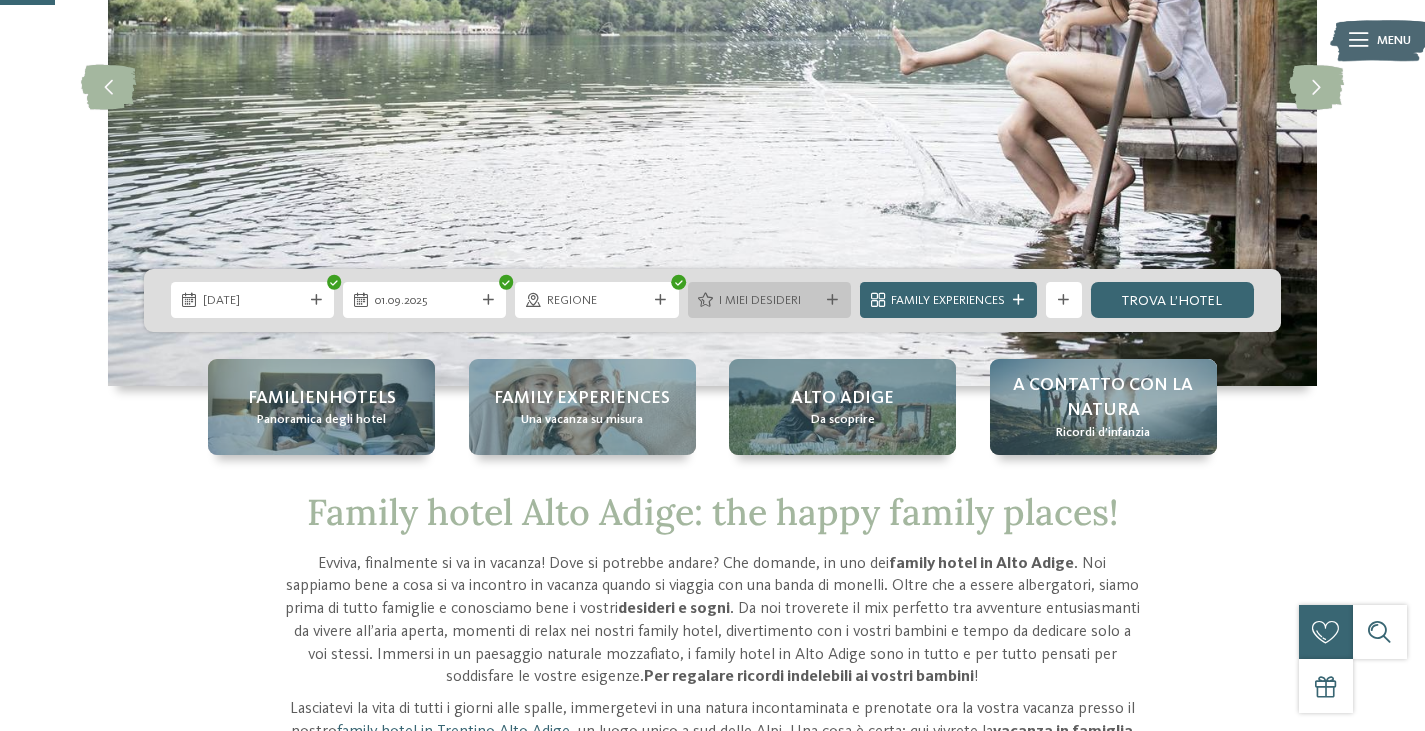 click at bounding box center (832, 300) 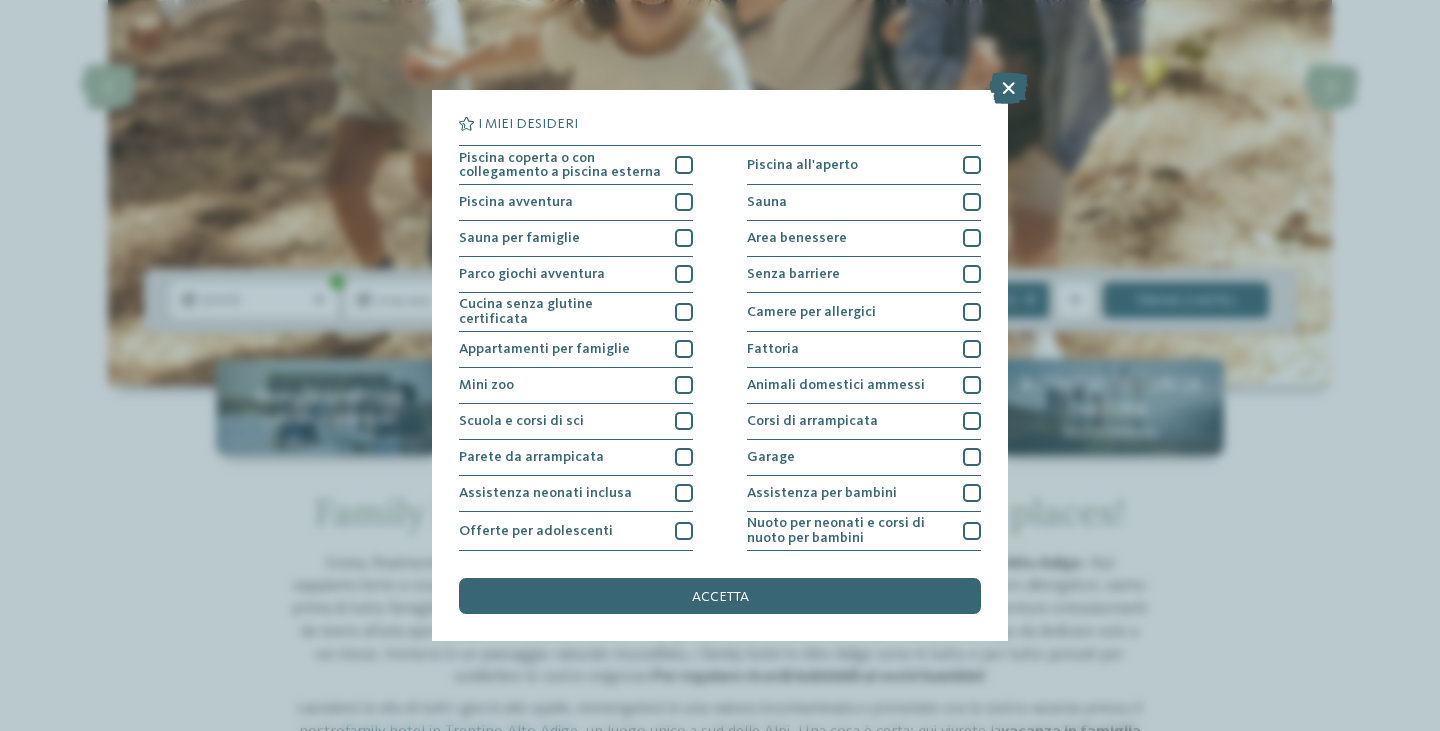 click on "accetta" at bounding box center (720, 597) 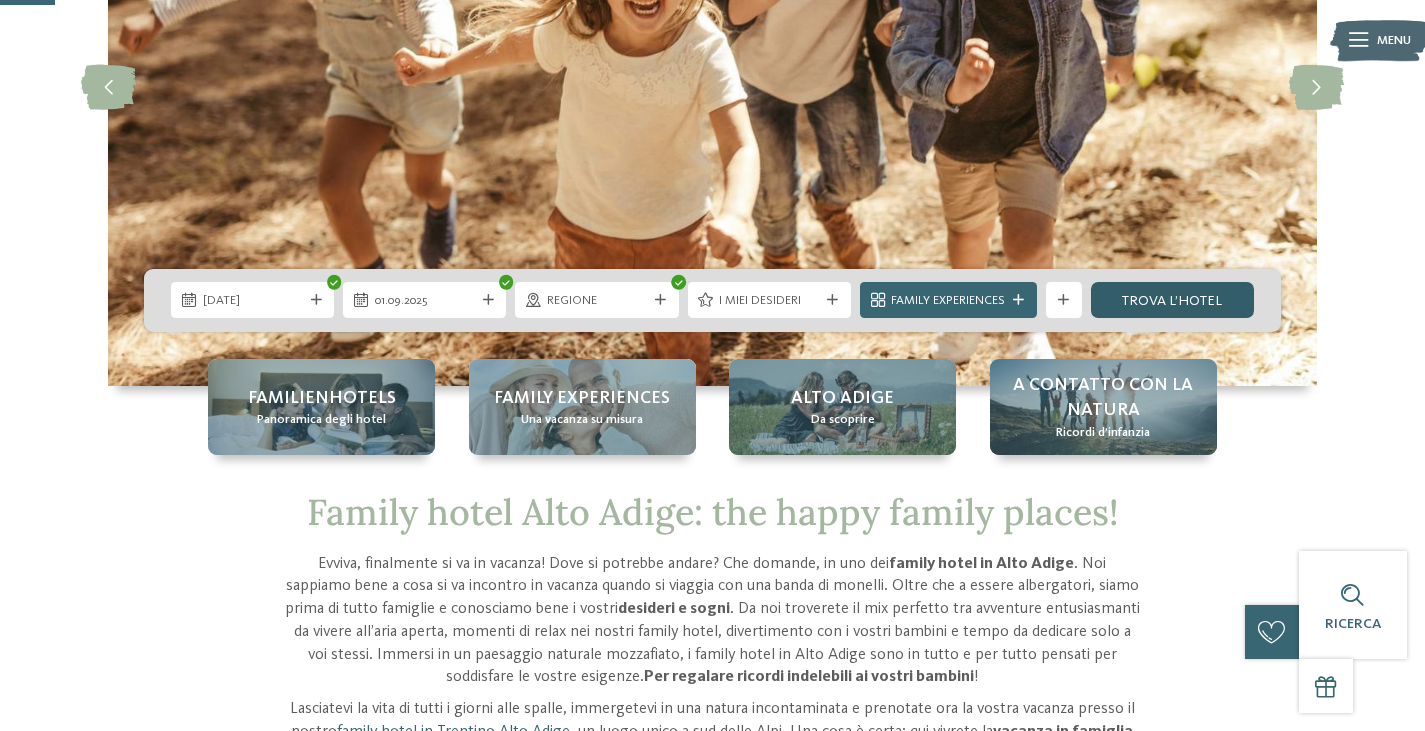 click on "trova l’hotel" at bounding box center [1172, 300] 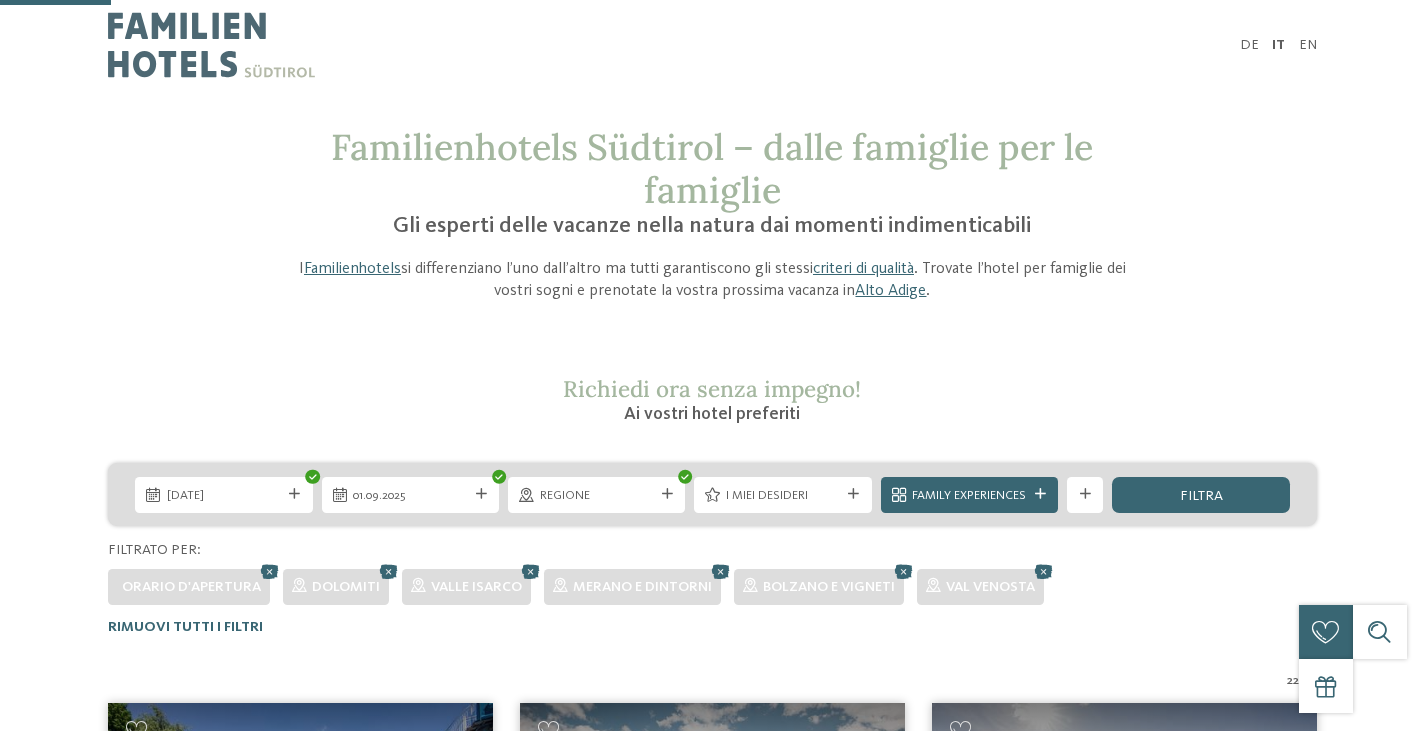 scroll, scrollTop: 806, scrollLeft: 0, axis: vertical 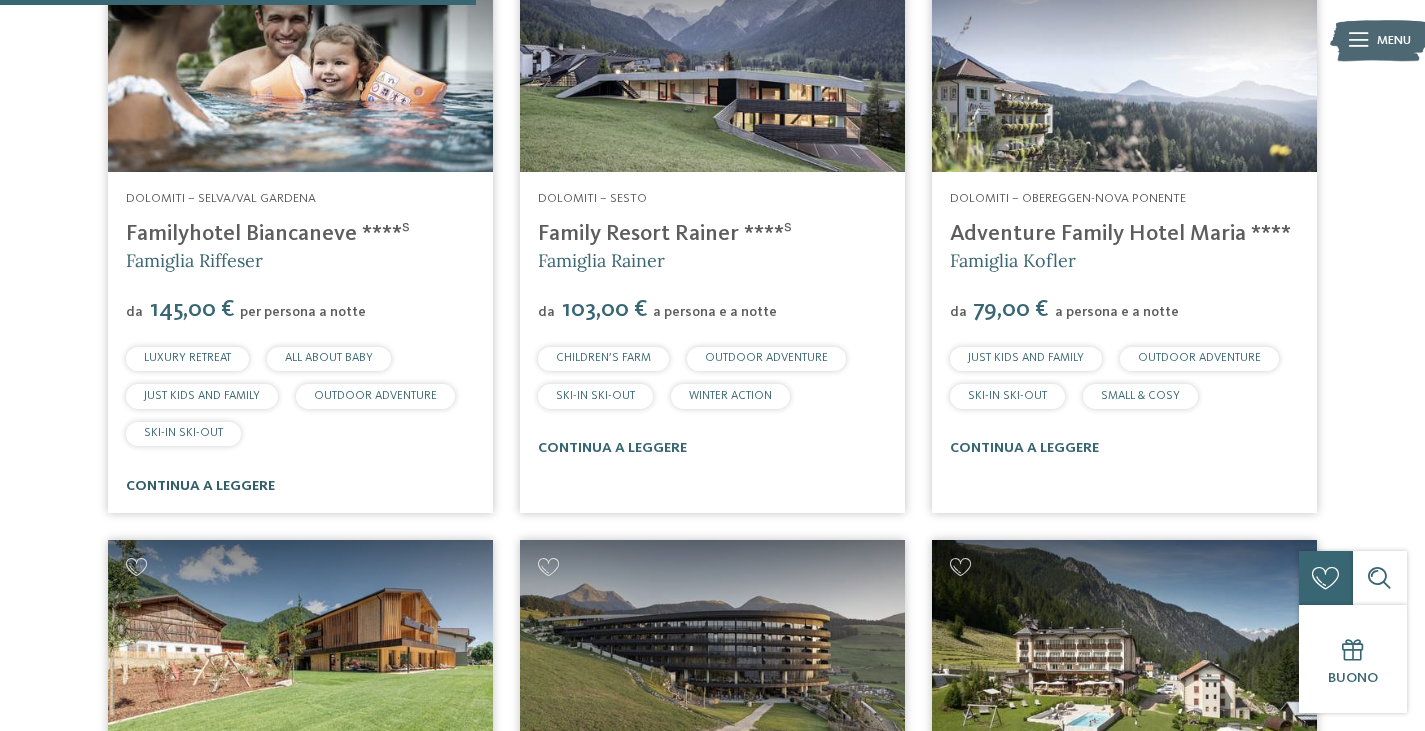 click on "continua a leggere" at bounding box center (200, 486) 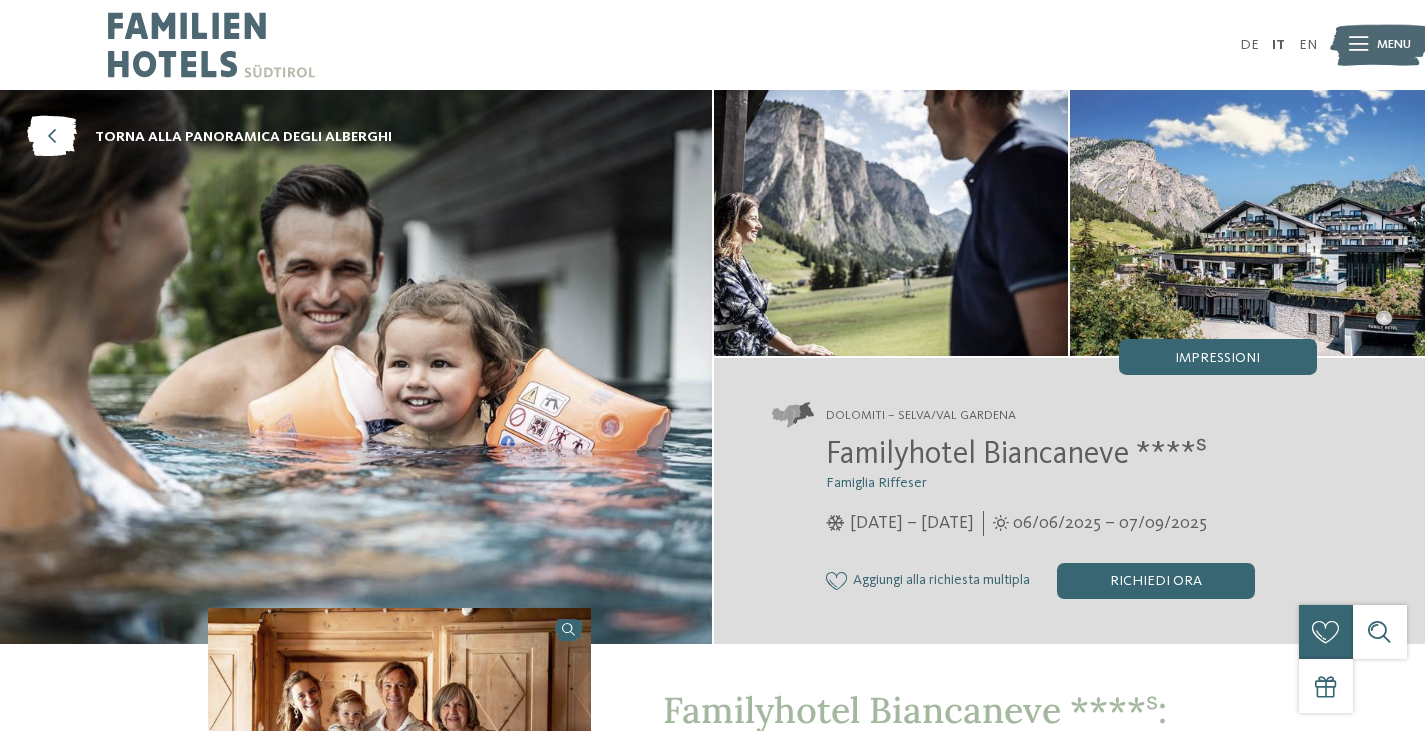 scroll, scrollTop: 0, scrollLeft: 0, axis: both 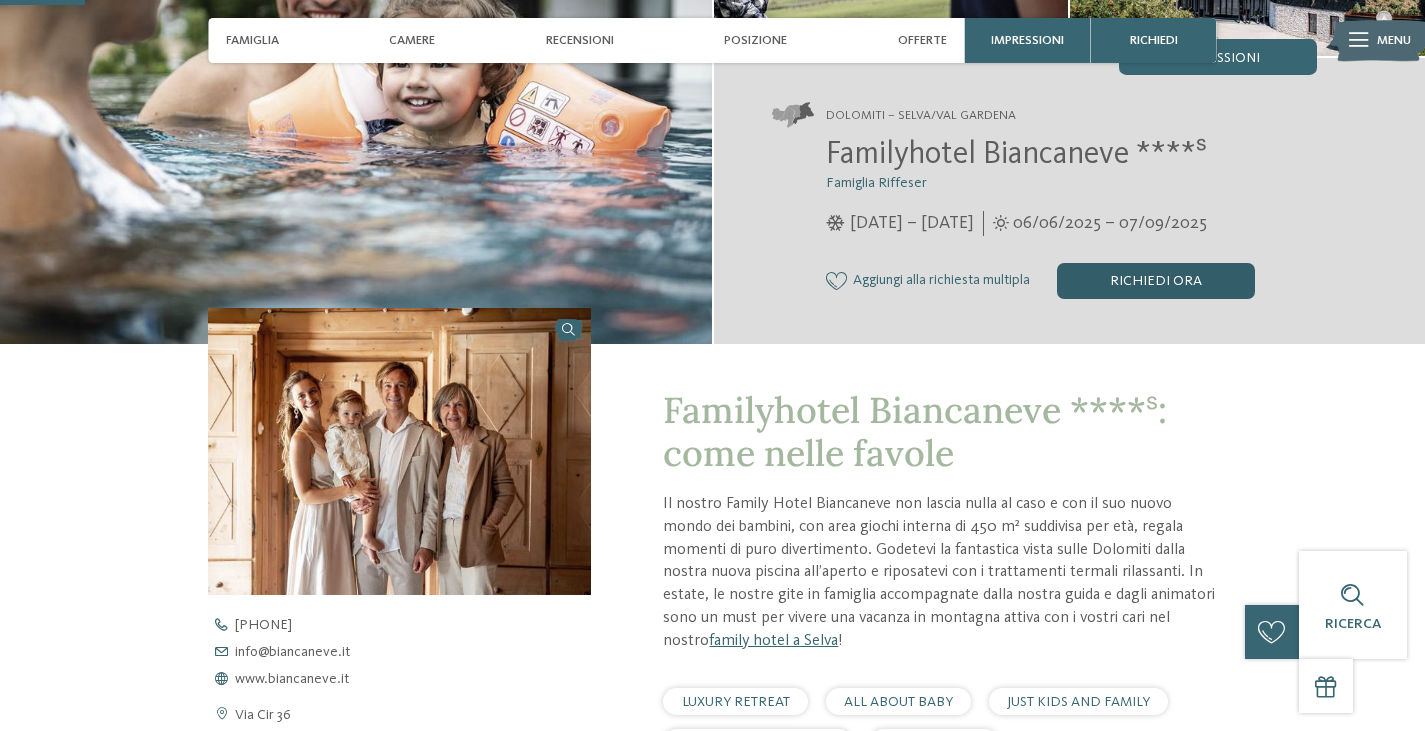 click on "Richiedi ora" at bounding box center (1156, 281) 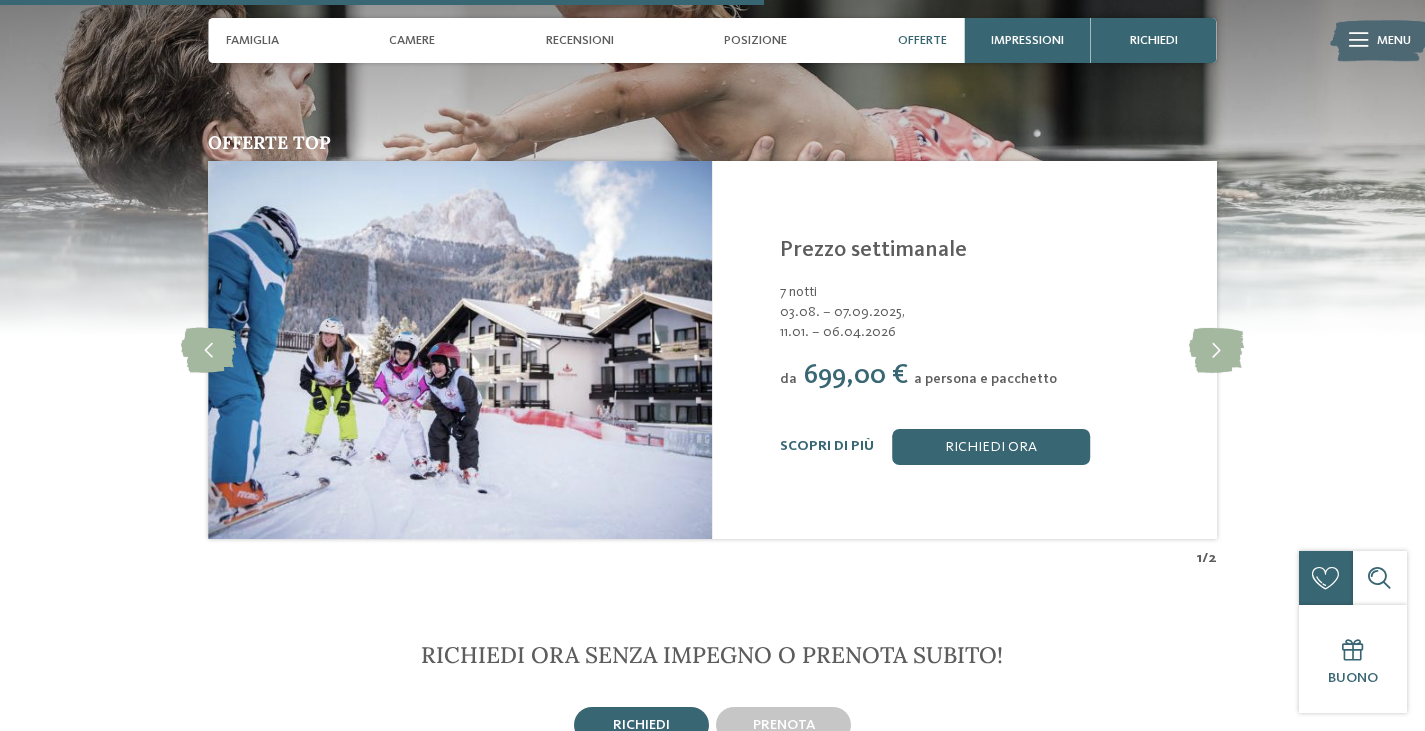scroll, scrollTop: 2545, scrollLeft: 0, axis: vertical 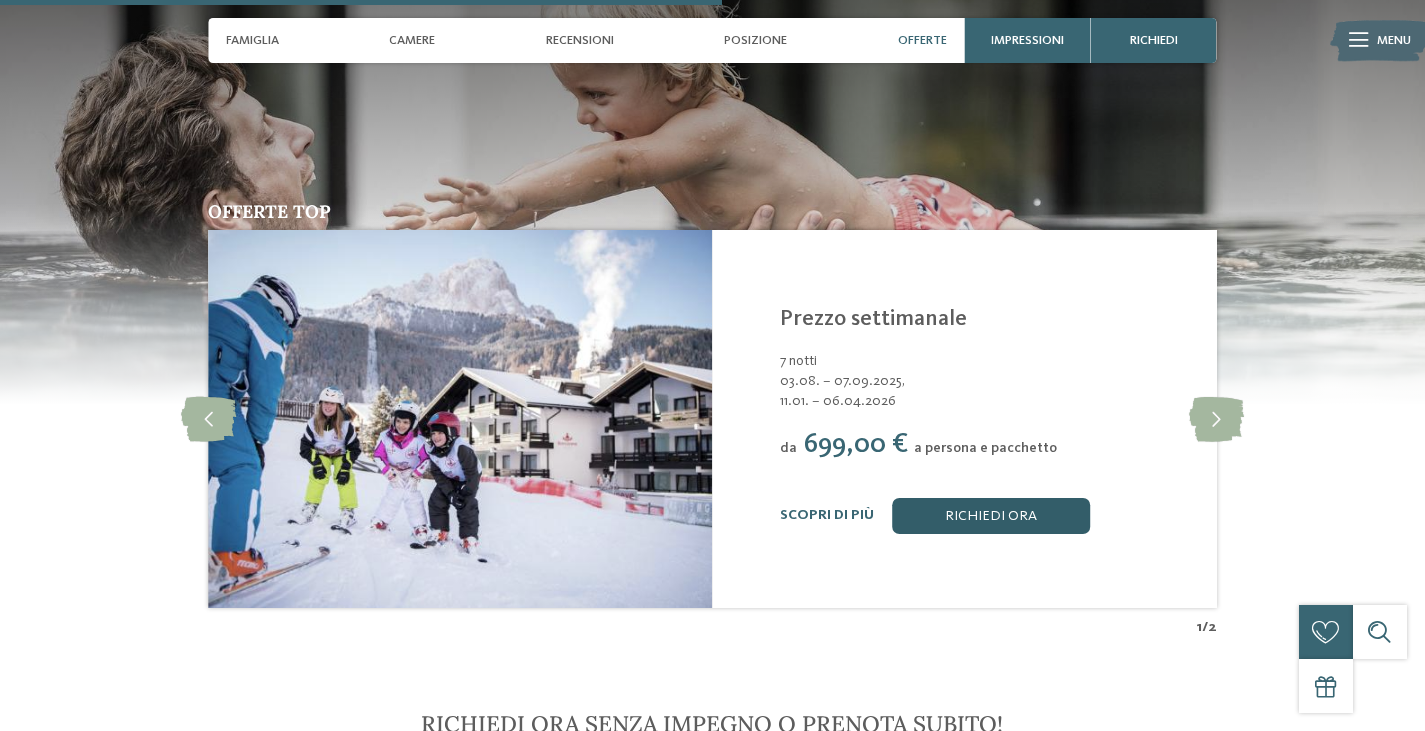 click on "Richiedi ora" at bounding box center (991, 516) 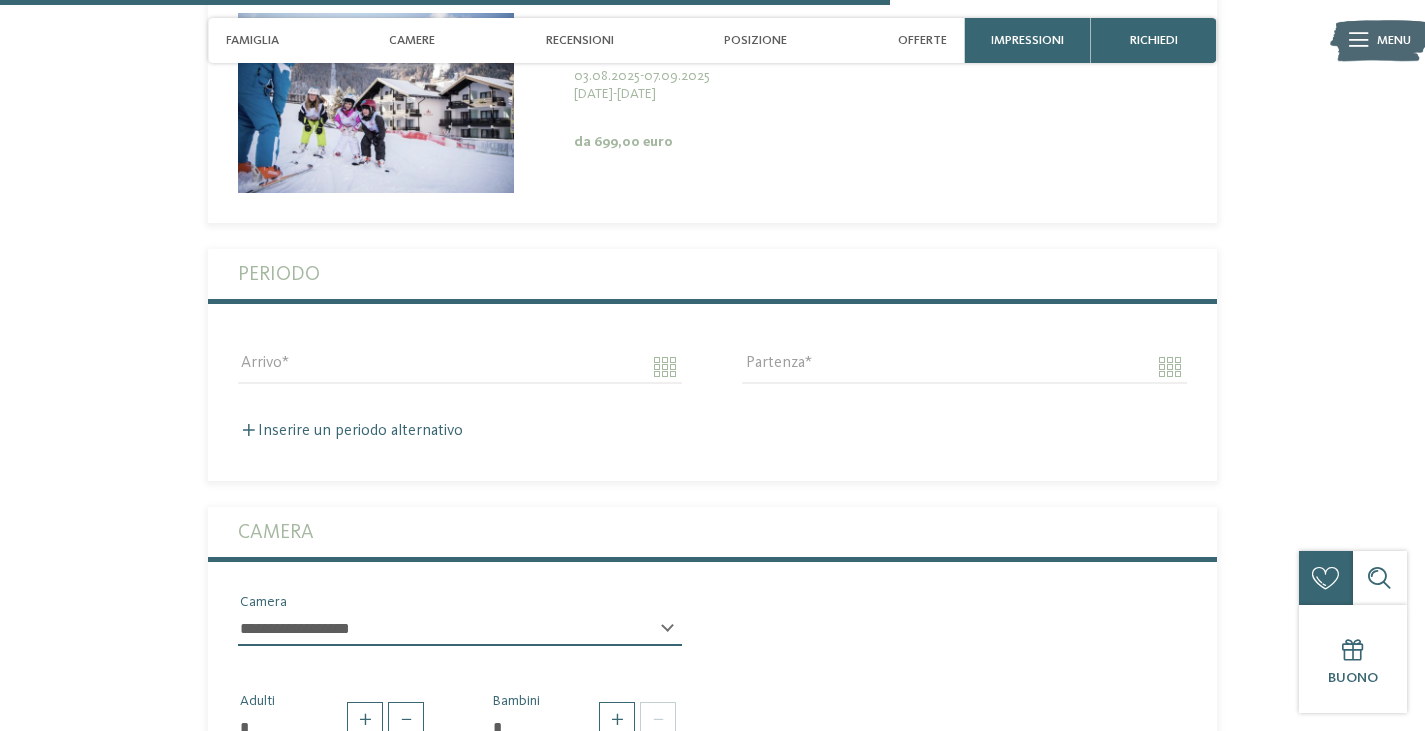 scroll, scrollTop: 3409, scrollLeft: 0, axis: vertical 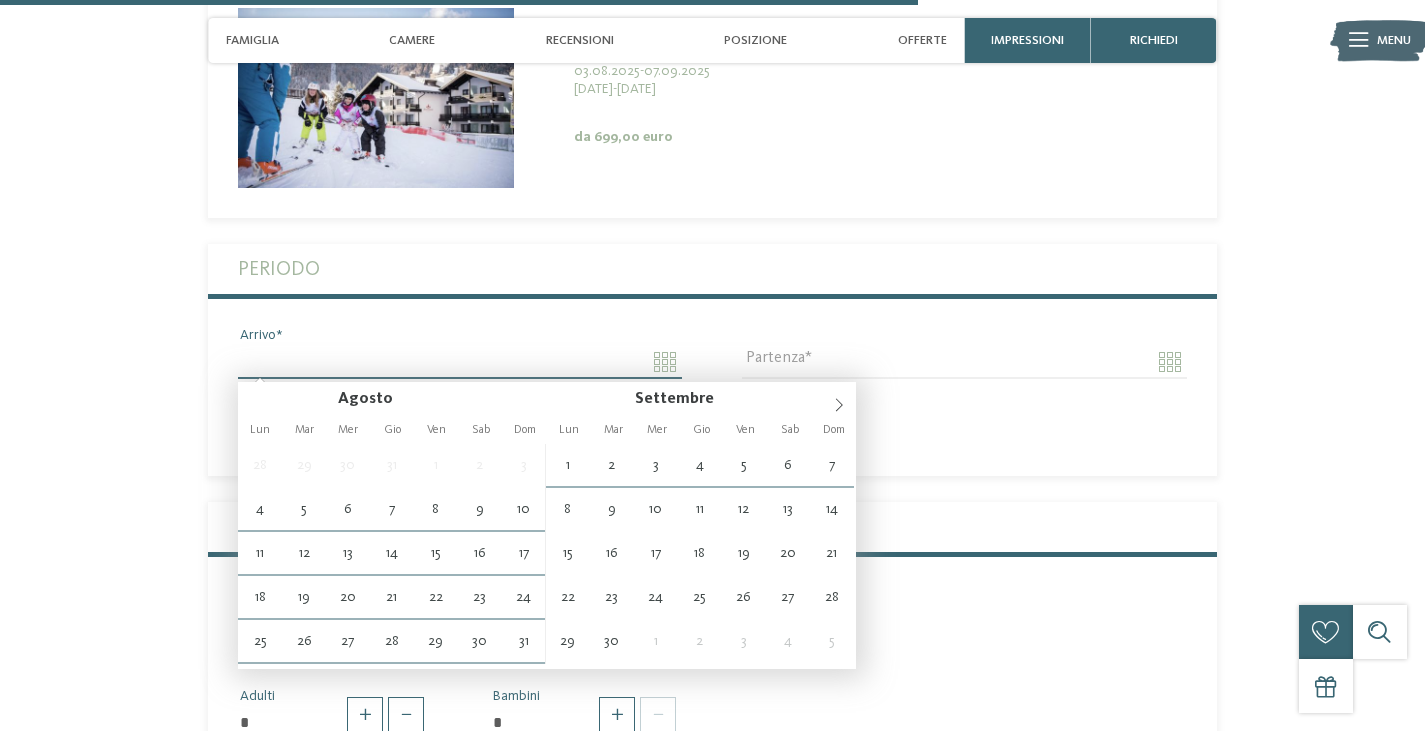 click on "Arrivo" at bounding box center (460, 362) 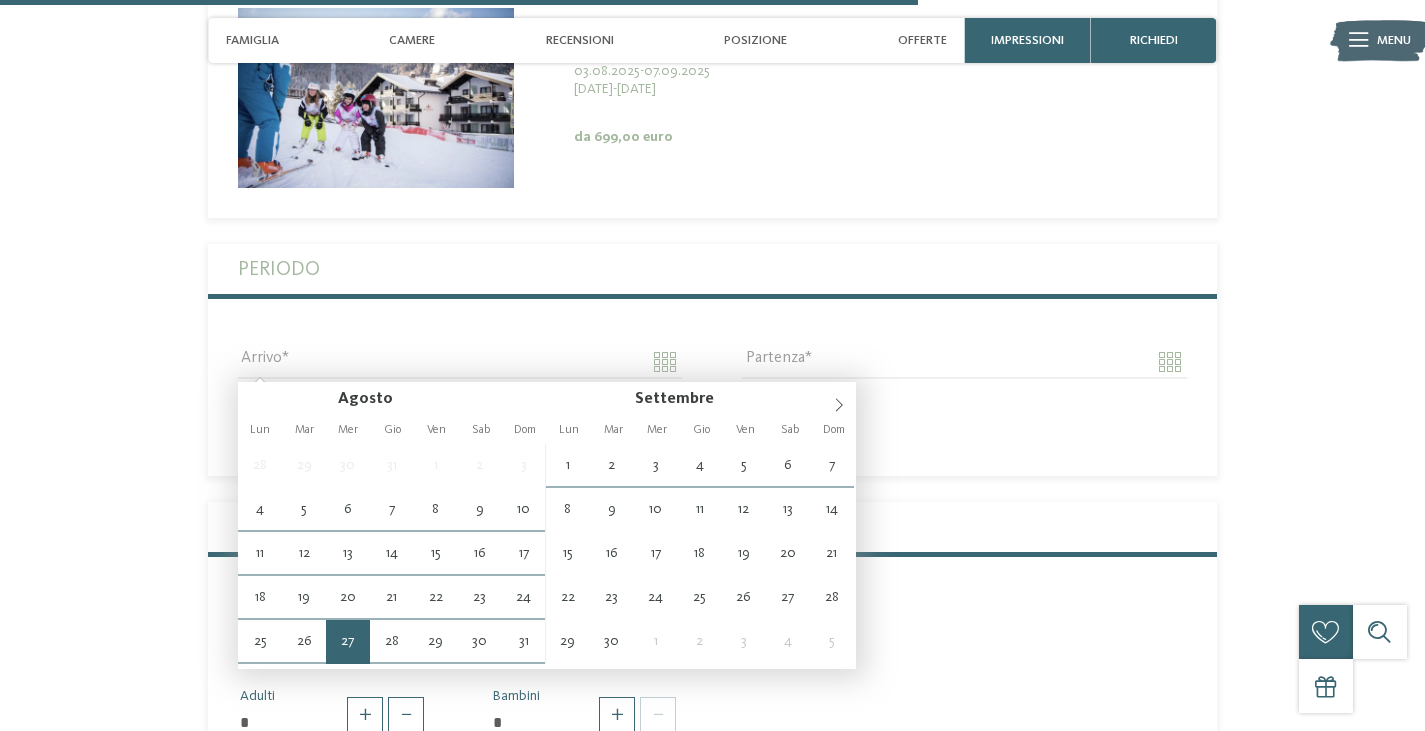 type on "**********" 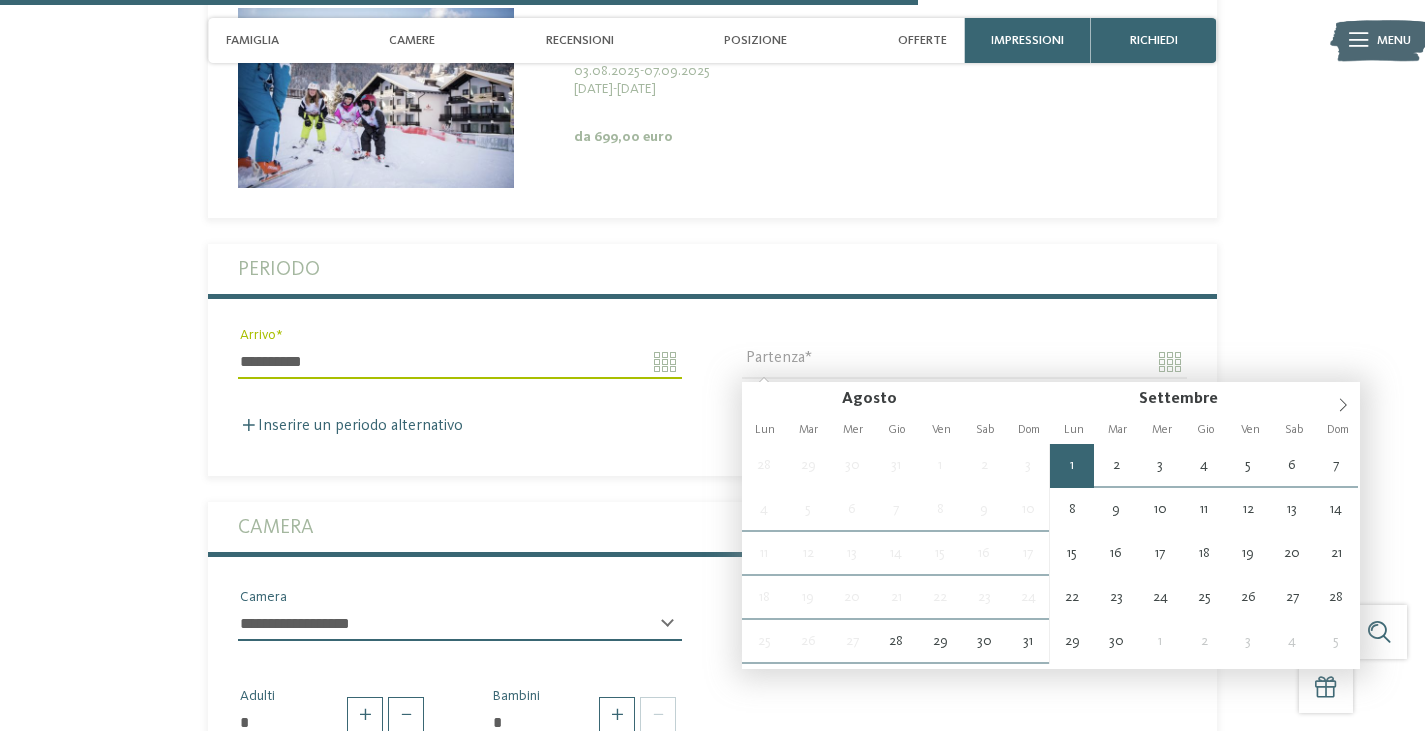 type on "**********" 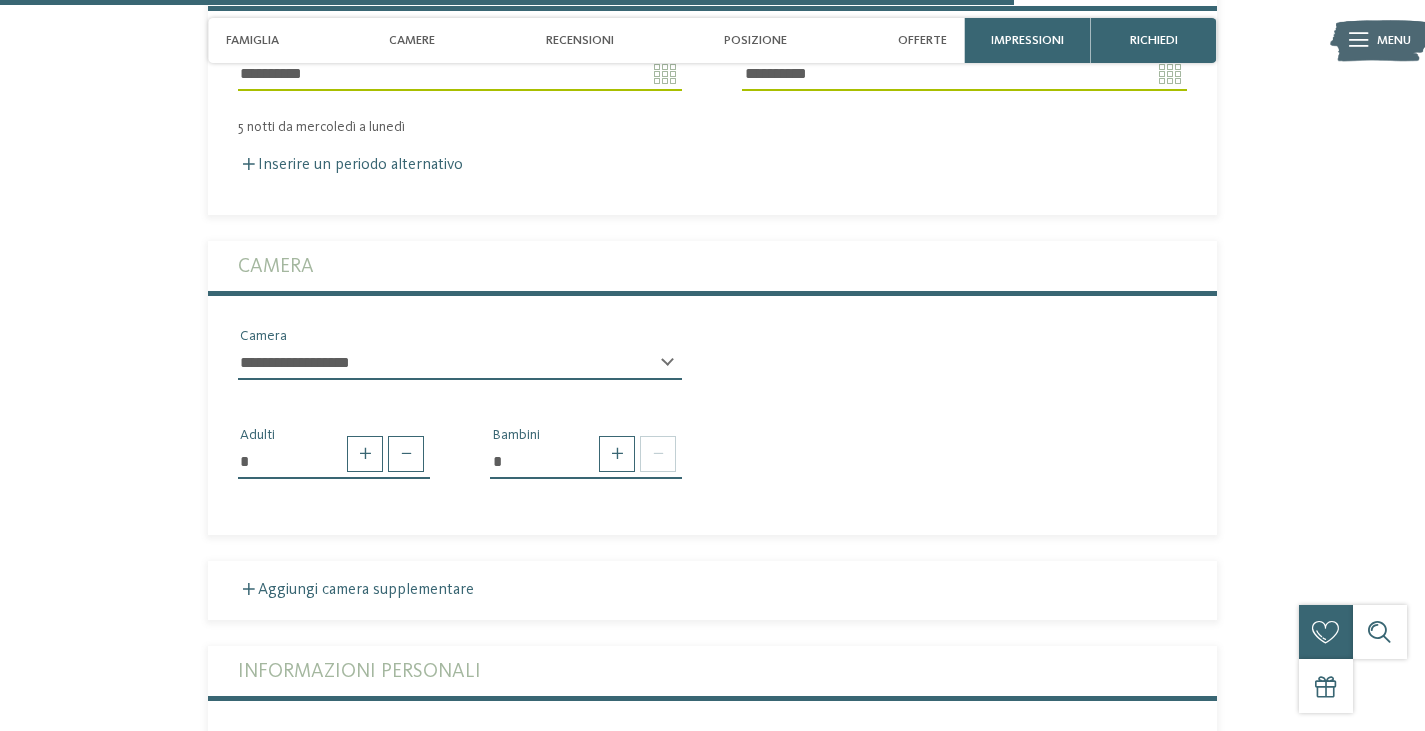 scroll, scrollTop: 3809, scrollLeft: 0, axis: vertical 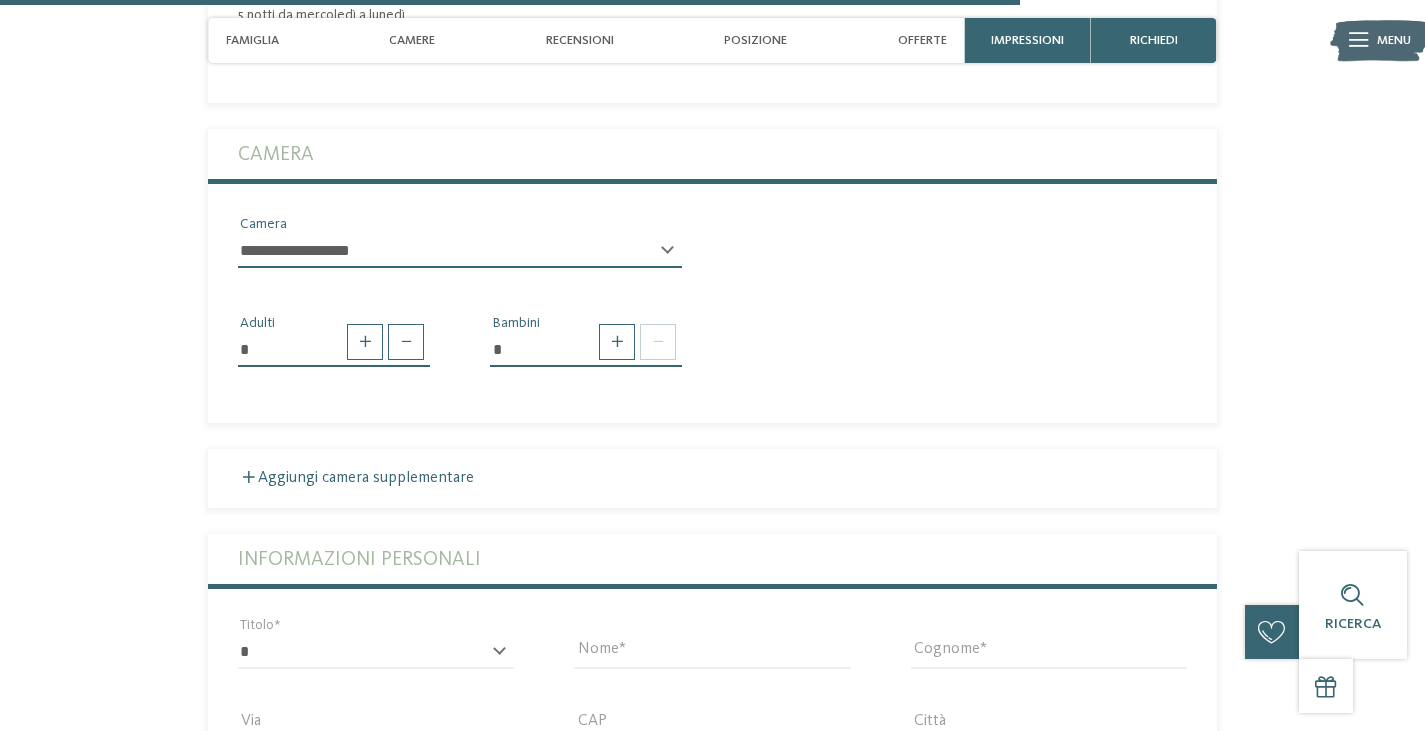 click on "**********" at bounding box center [460, 251] 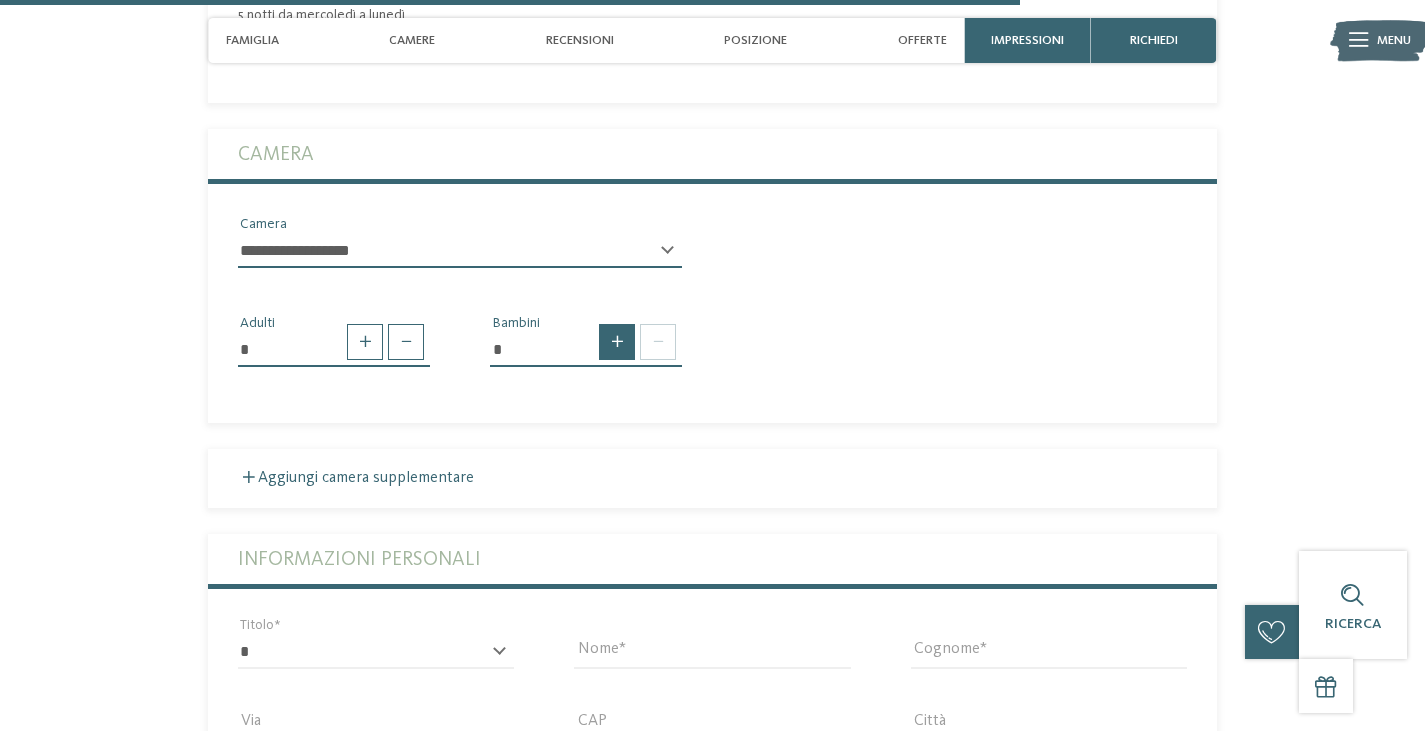 click at bounding box center [617, 342] 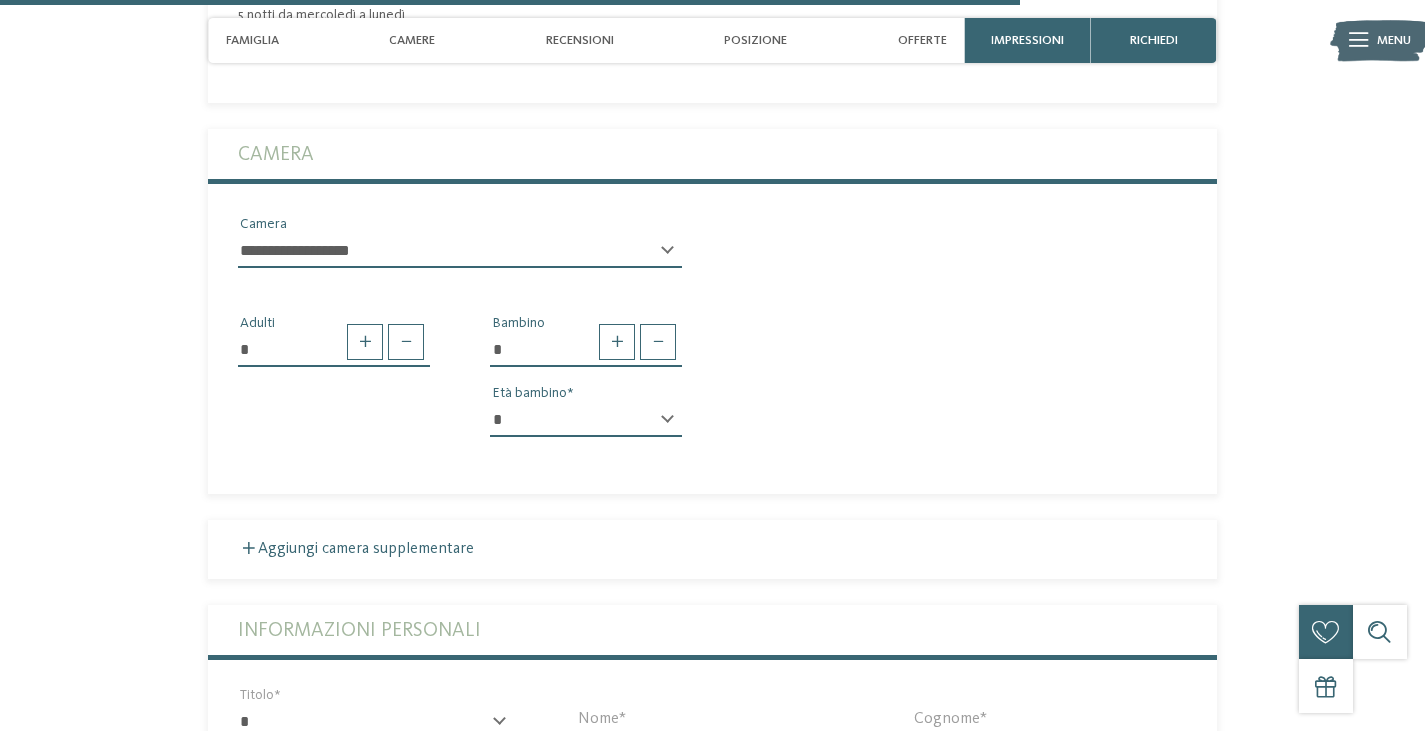 click on "* * * * * * * * * * * ** ** ** ** ** ** ** **" at bounding box center (586, 420) 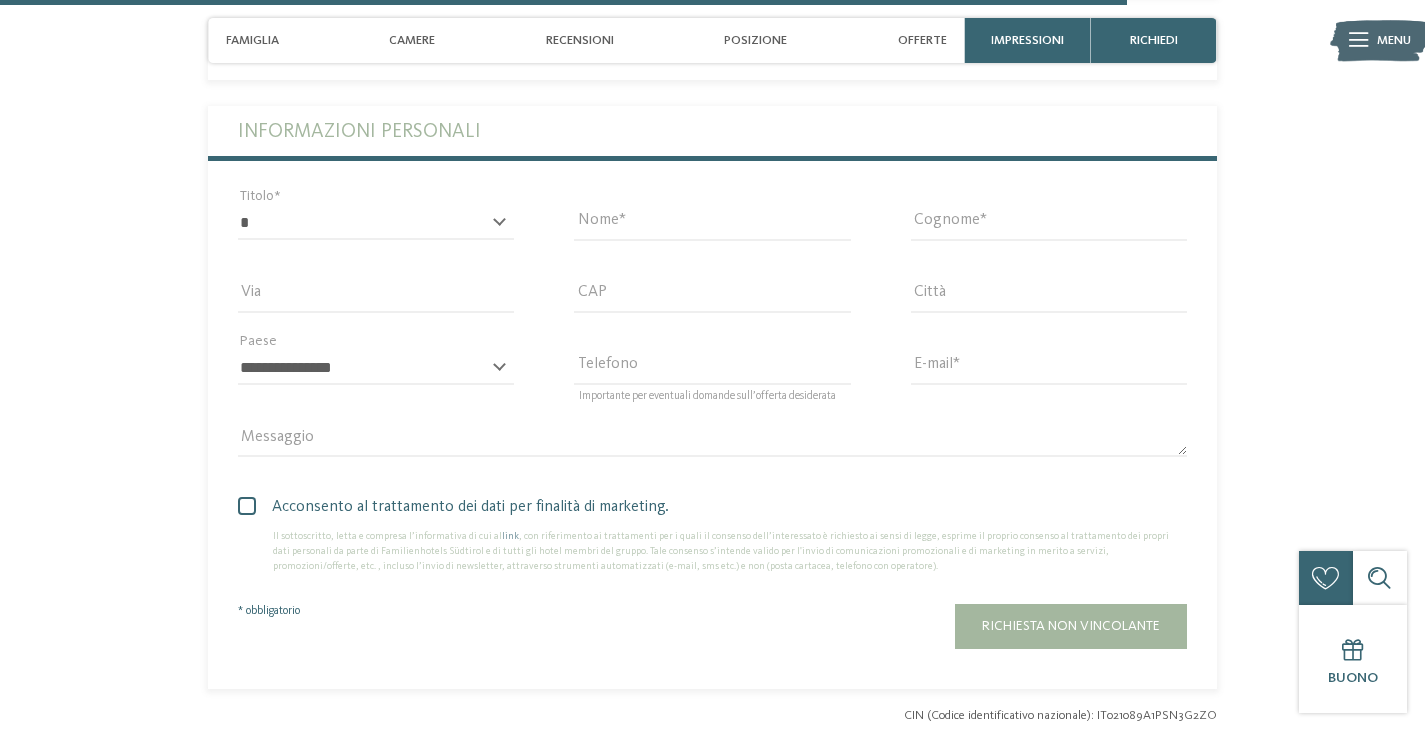 scroll, scrollTop: 4309, scrollLeft: 0, axis: vertical 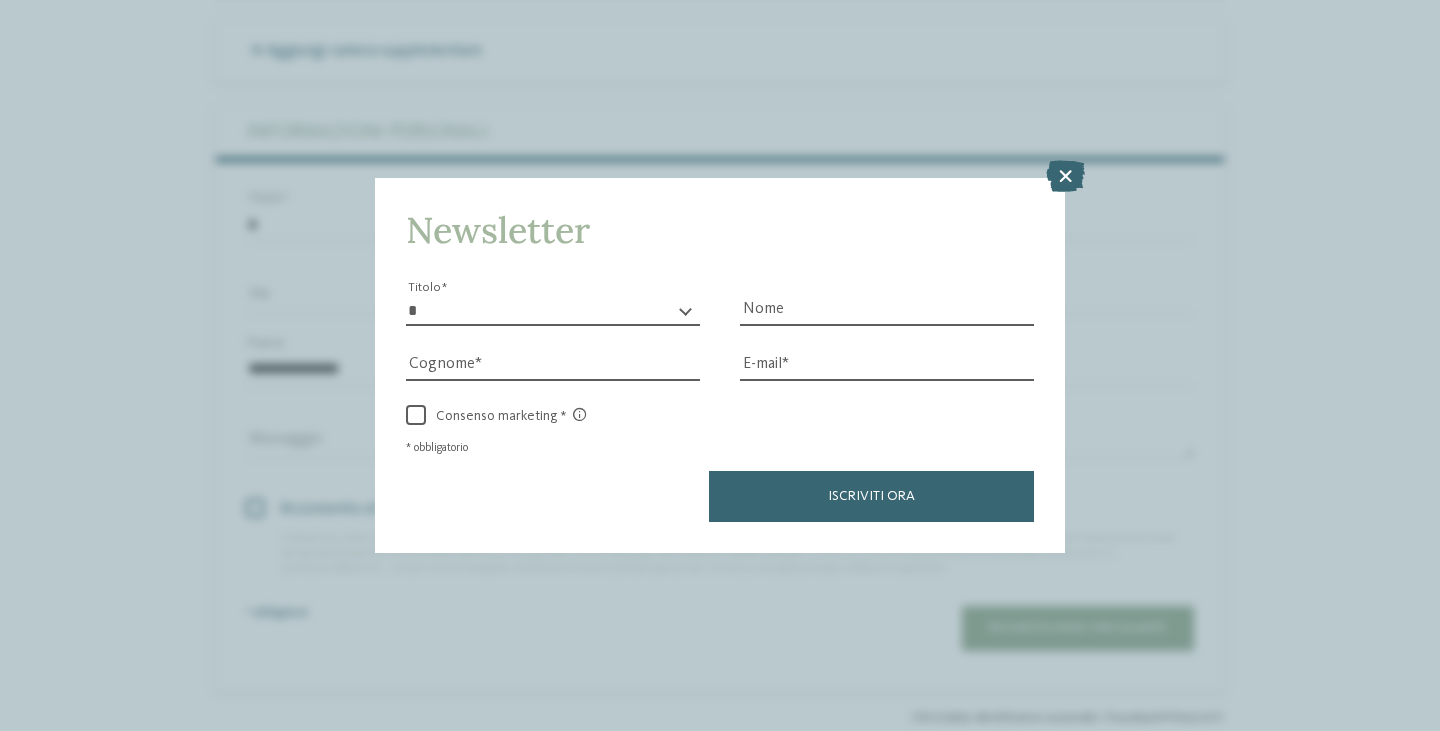 click on "* ****** ******* ******** ******" at bounding box center (553, 311) 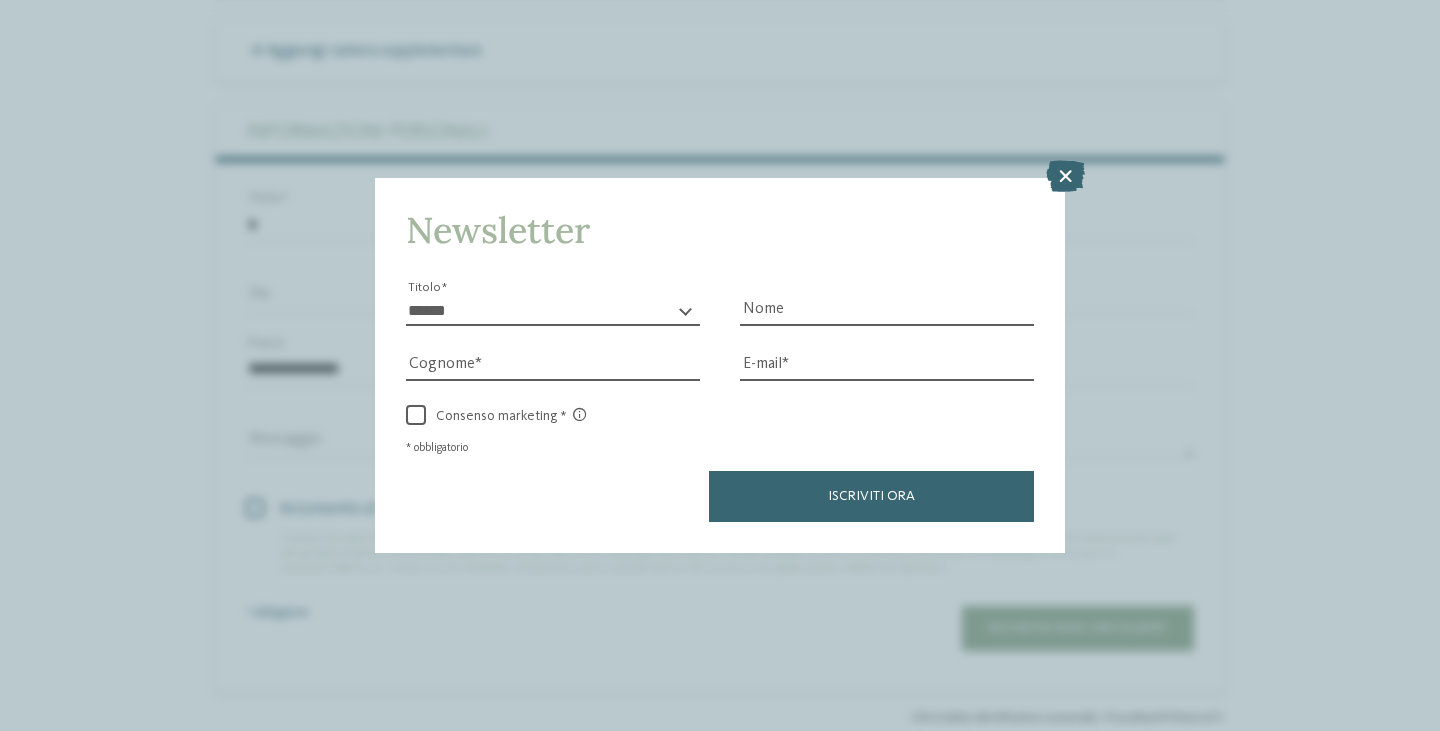 click on "* ****** ******* ******** ******" at bounding box center (553, 311) 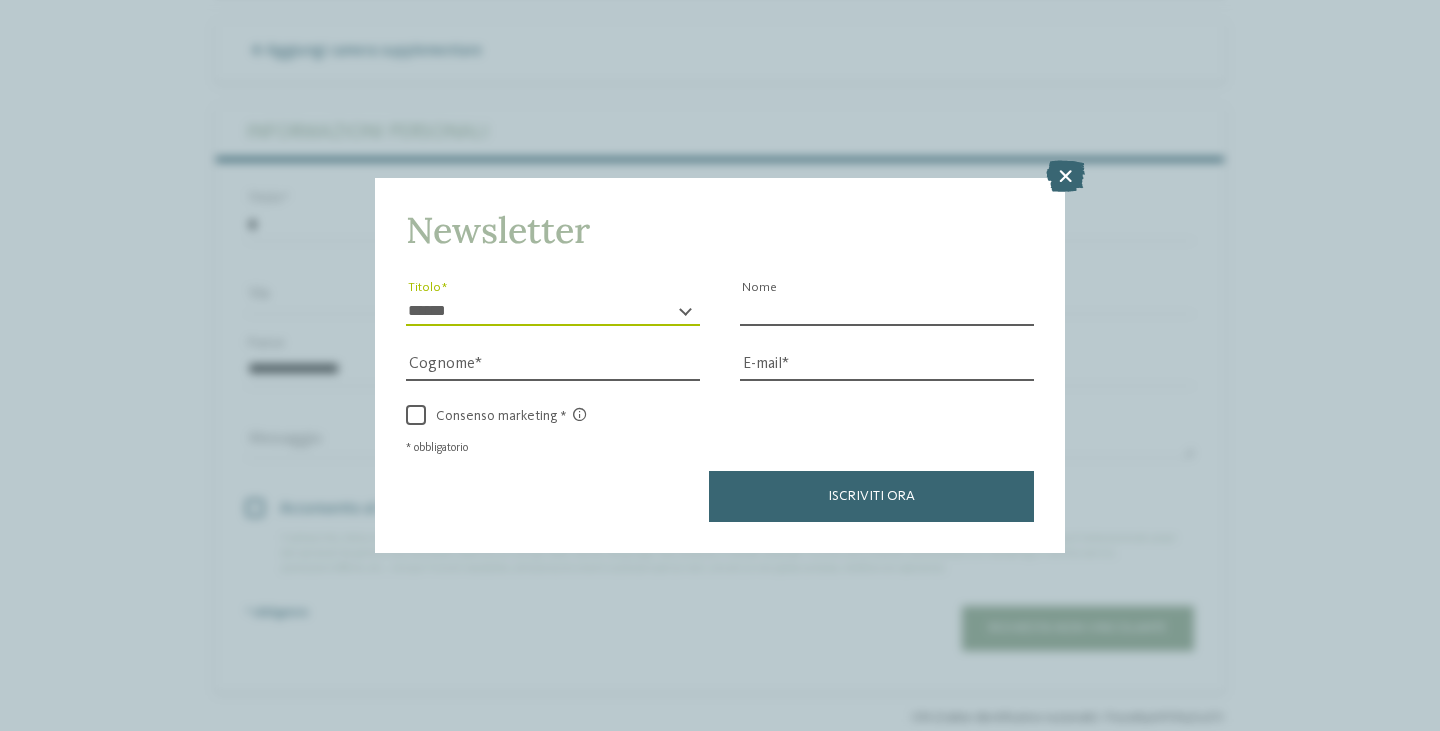 click on "Nome" at bounding box center [887, 311] 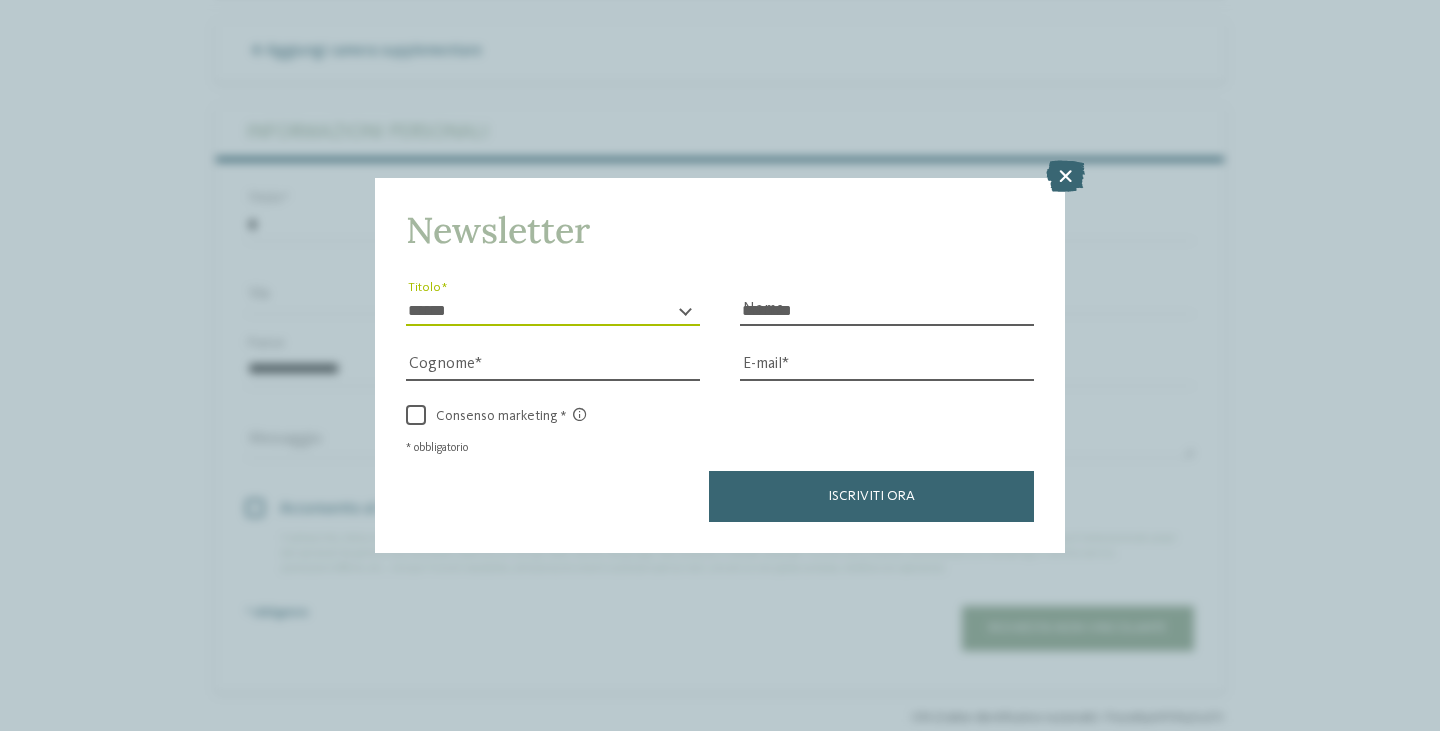 type on "********" 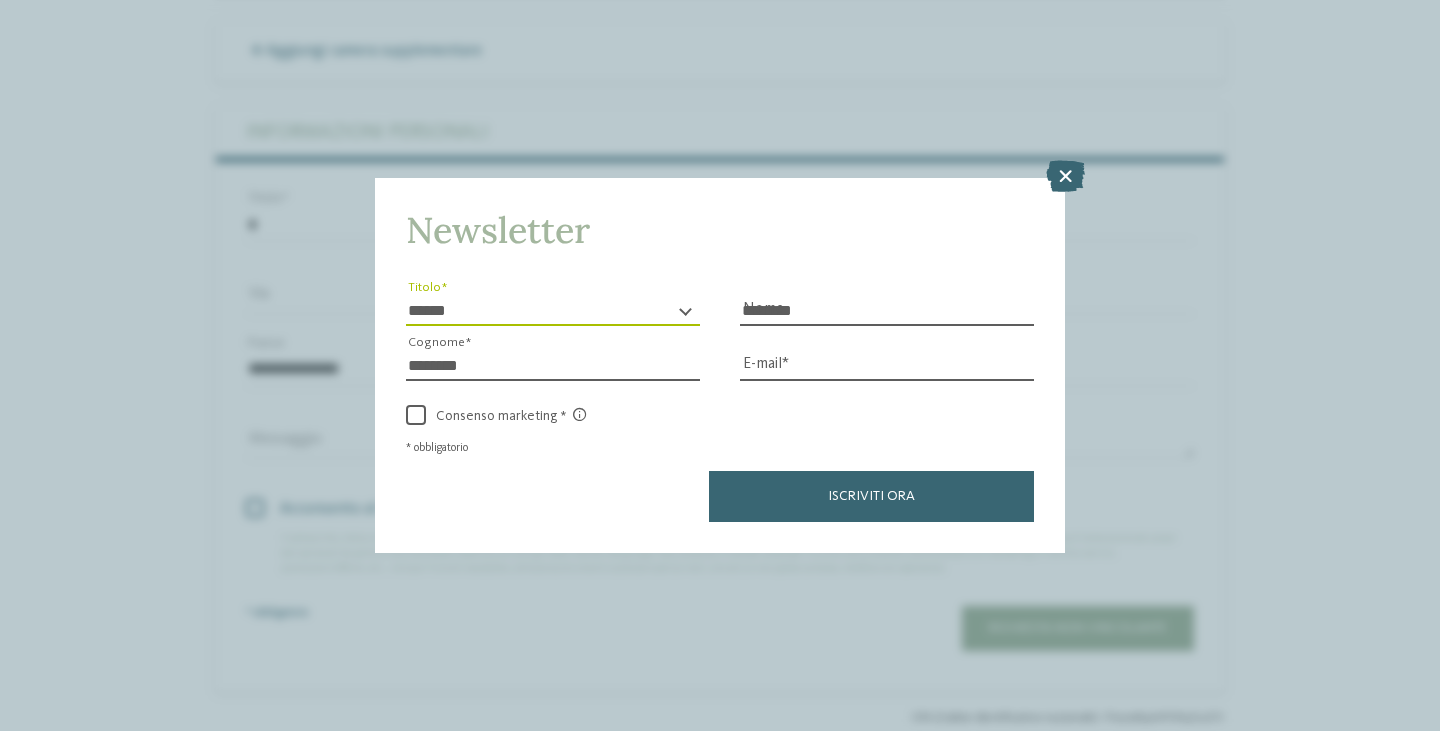 type on "**********" 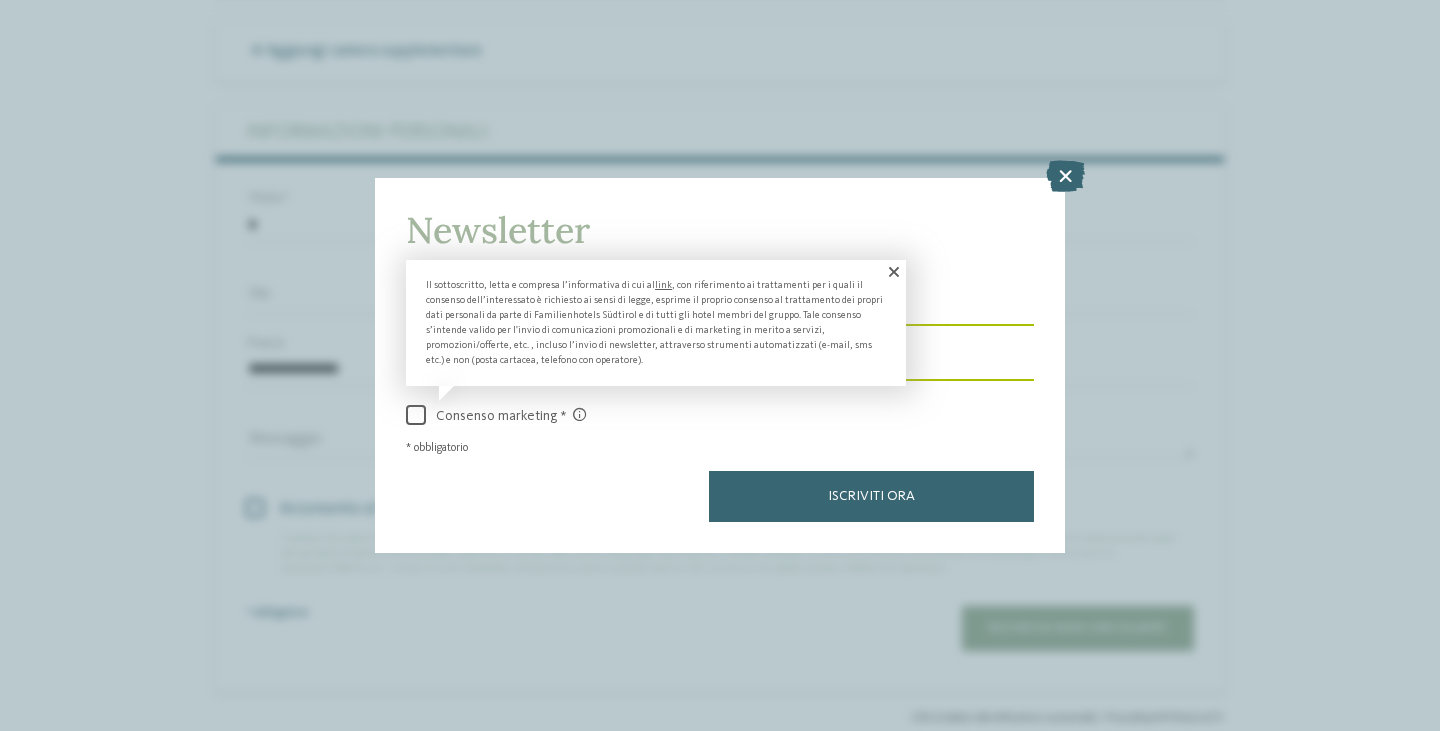 click at bounding box center (416, 415) 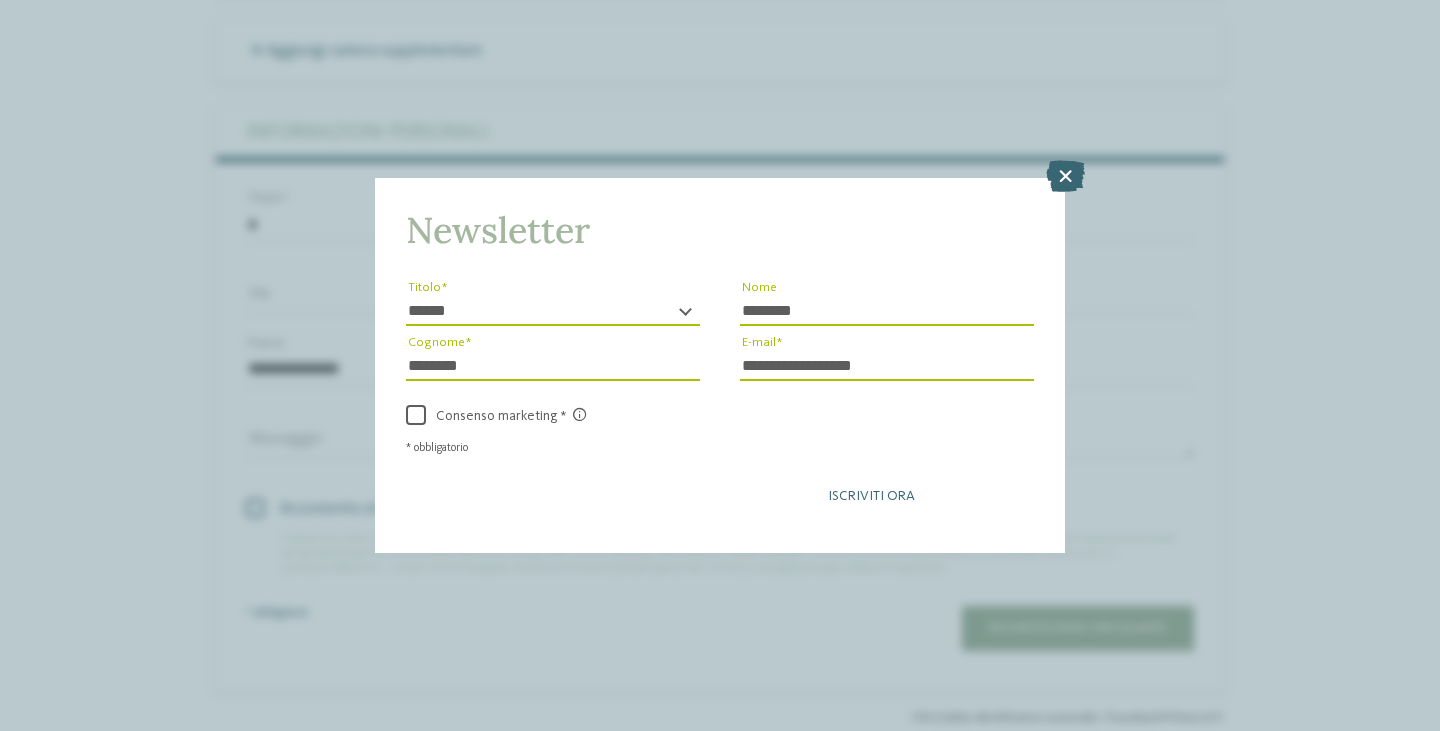 click on "Iscriviti ora" at bounding box center (871, 496) 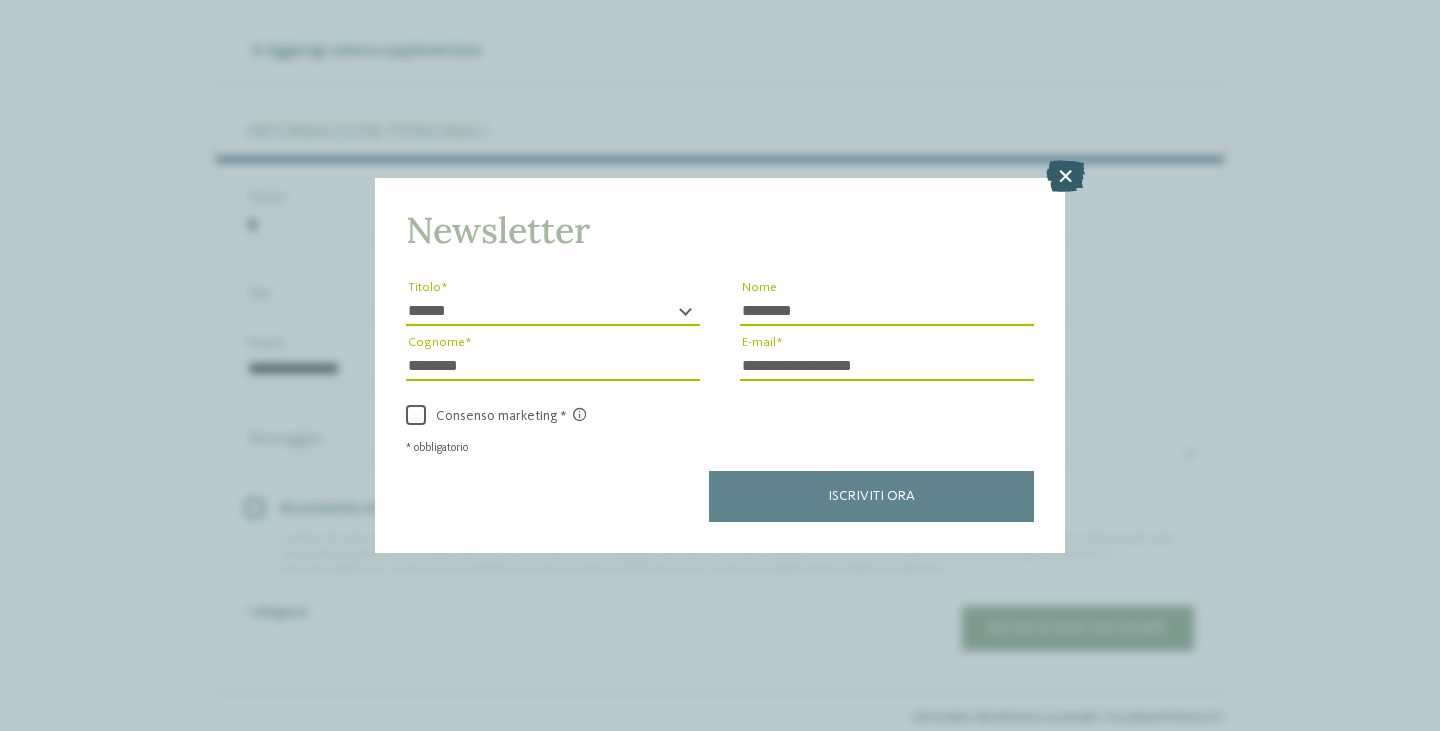 click at bounding box center [1065, 176] 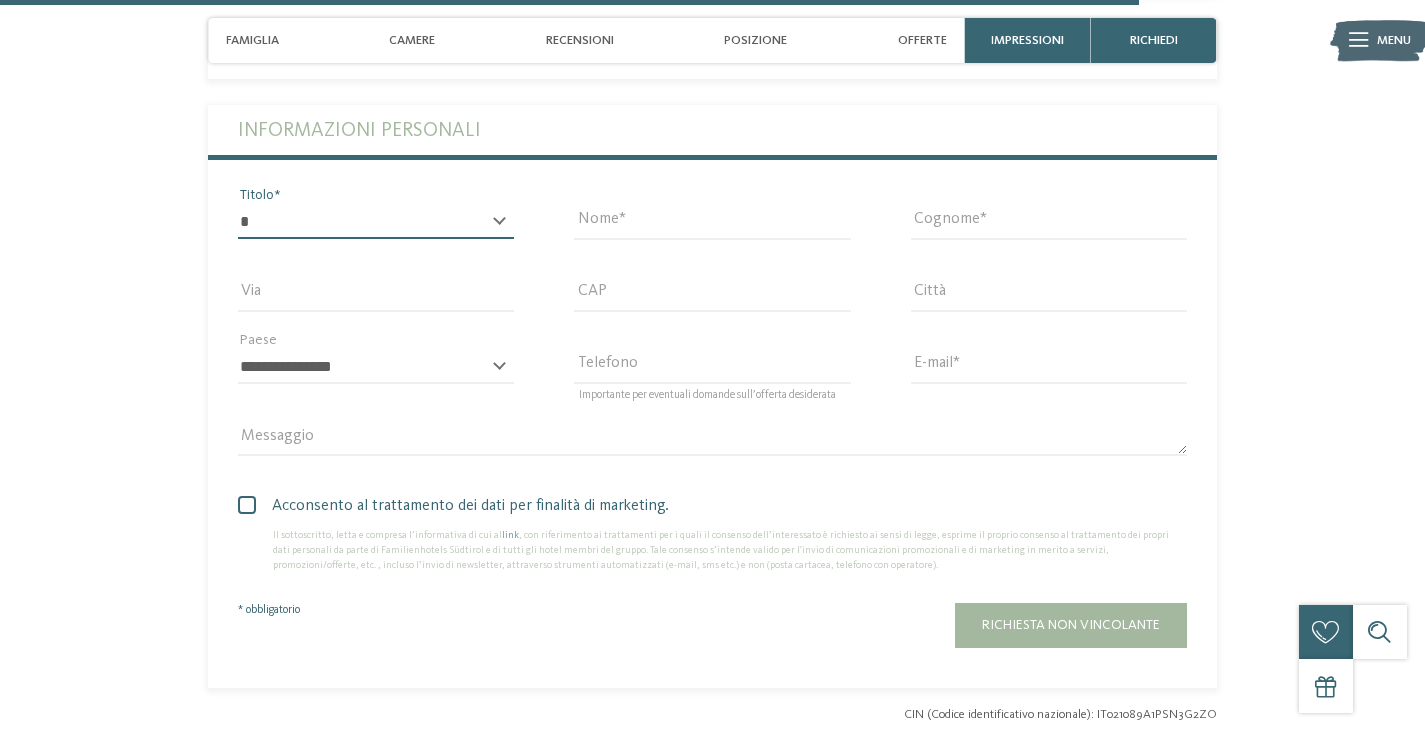 click on "* ****** ******* ******** ******" at bounding box center [376, 222] 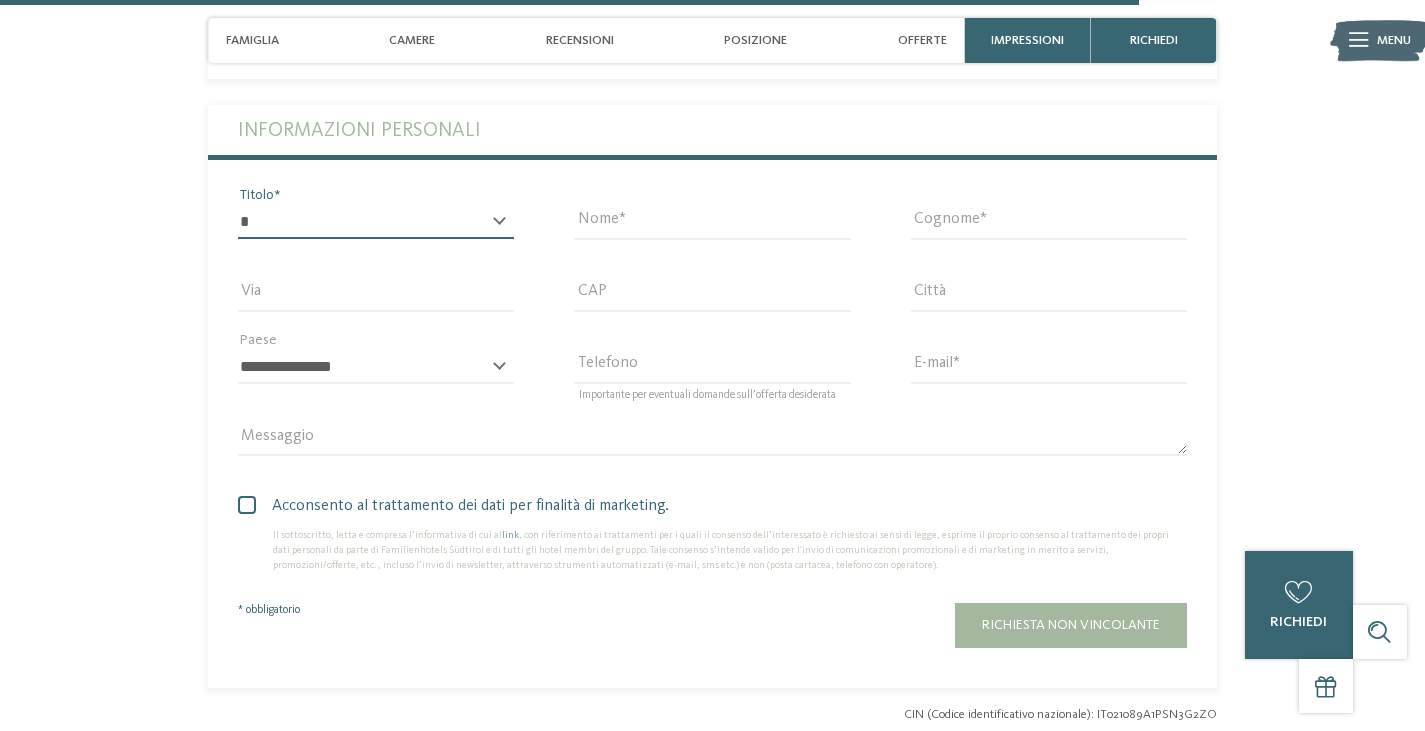 select on "*" 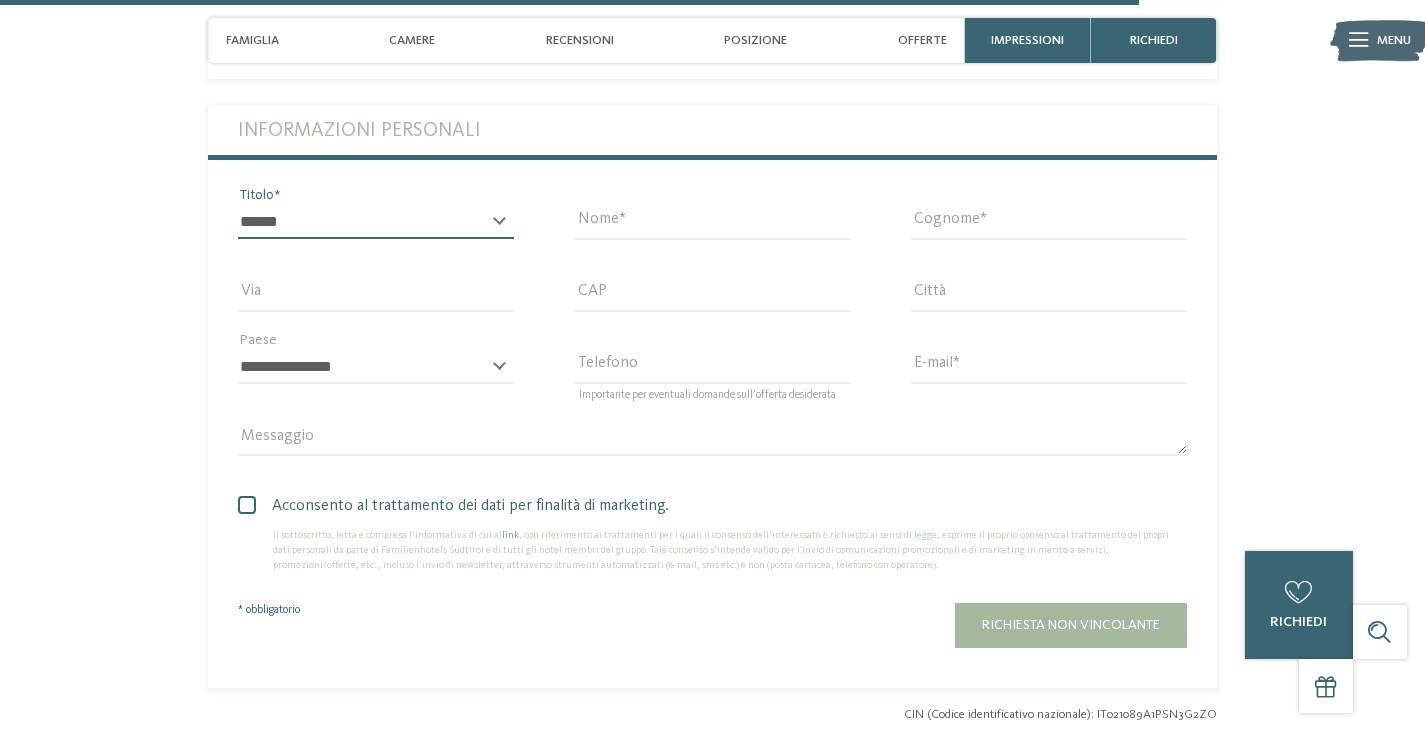 click on "* ****** ******* ******** ******" at bounding box center (376, 222) 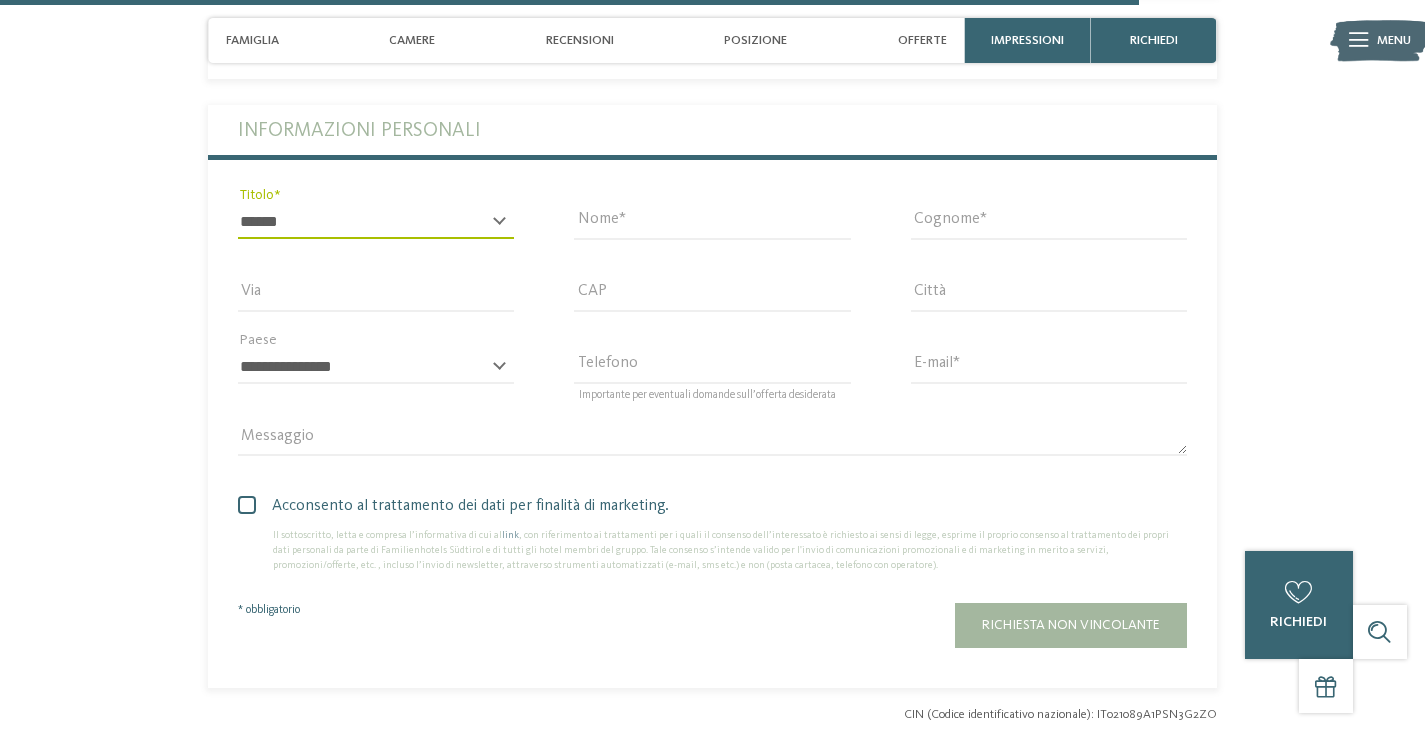 click on "Nome" at bounding box center [712, 222] 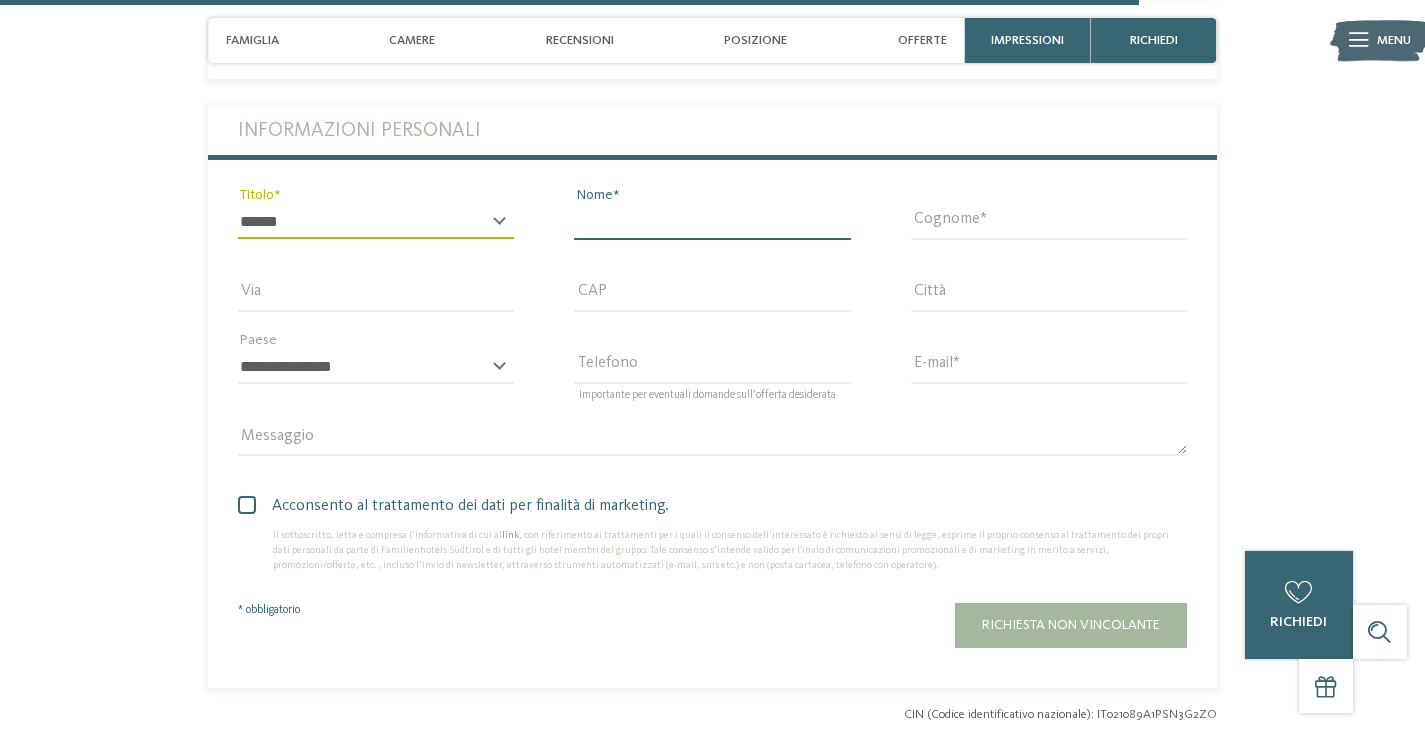 click on "Nome" at bounding box center (712, 222) 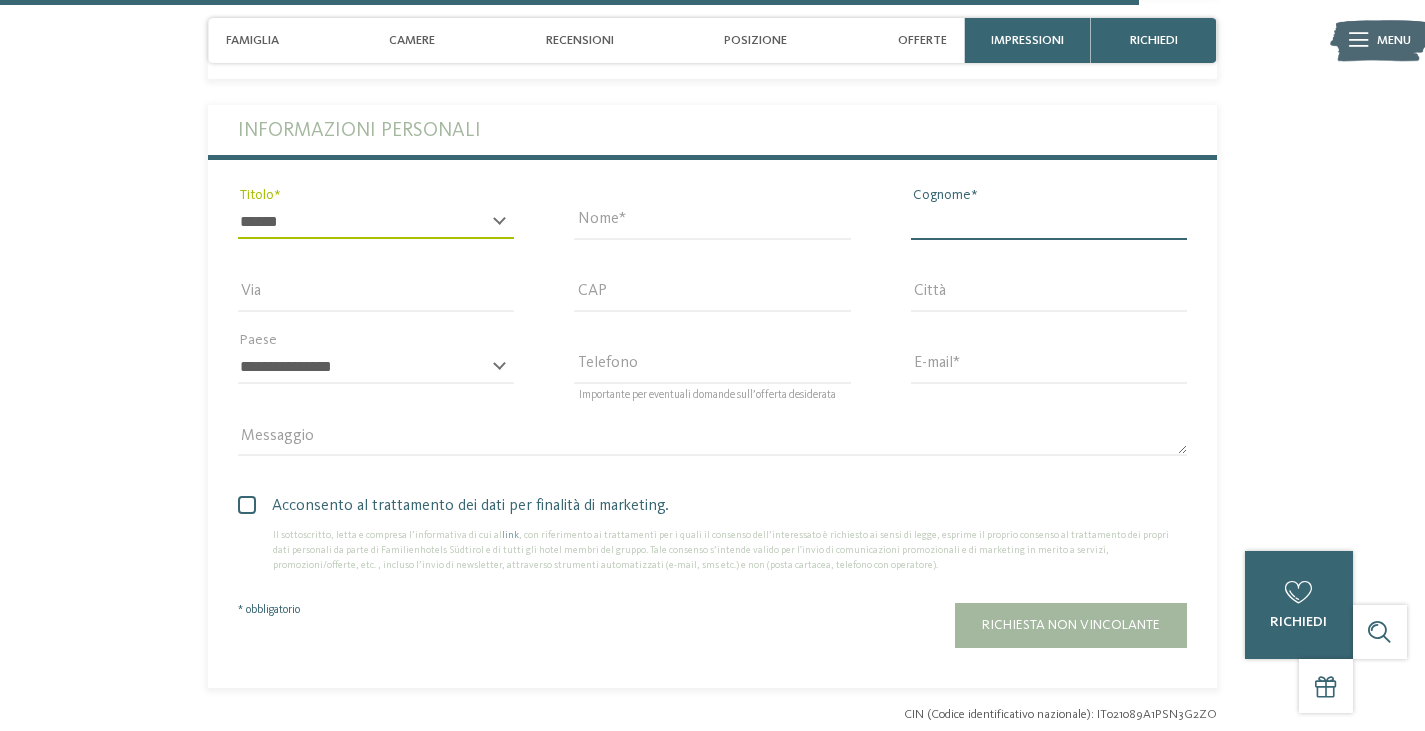 type on "********" 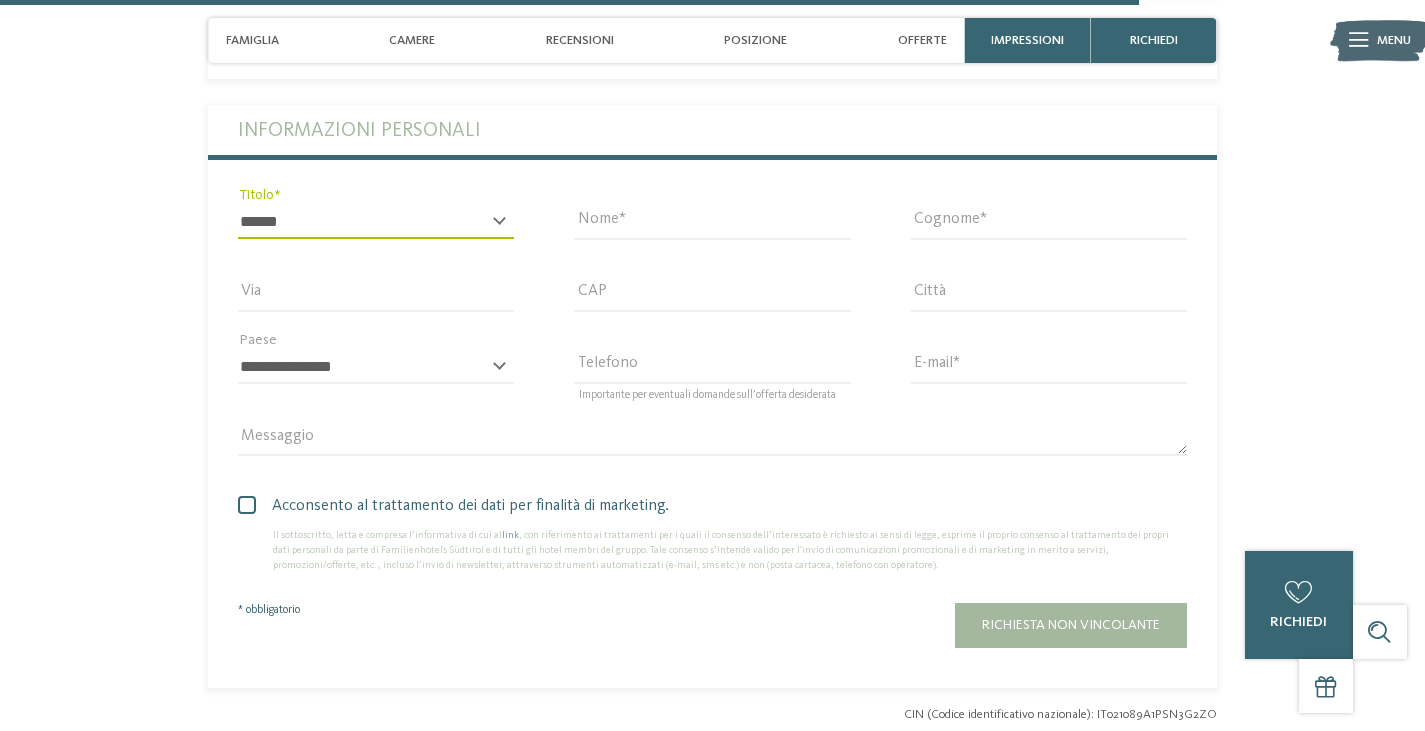 type on "**********" 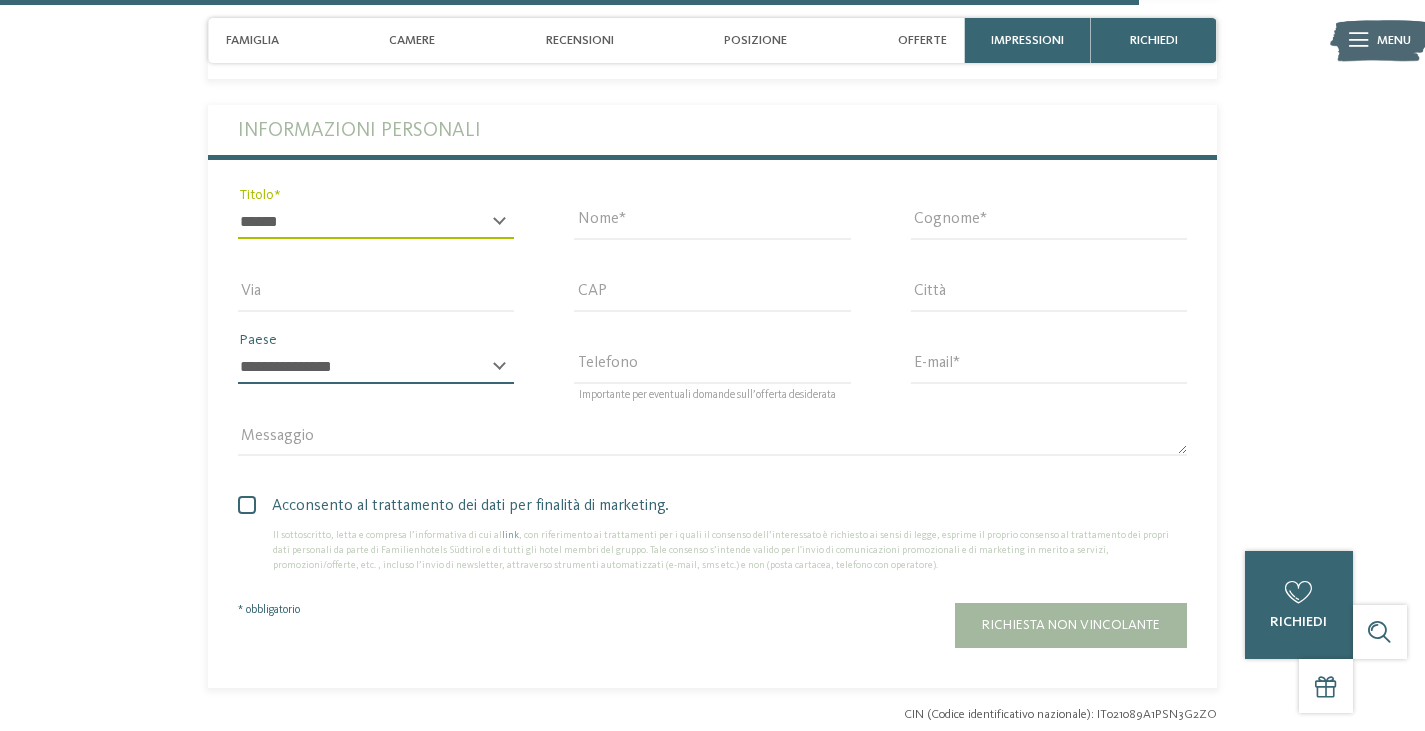 select on "**" 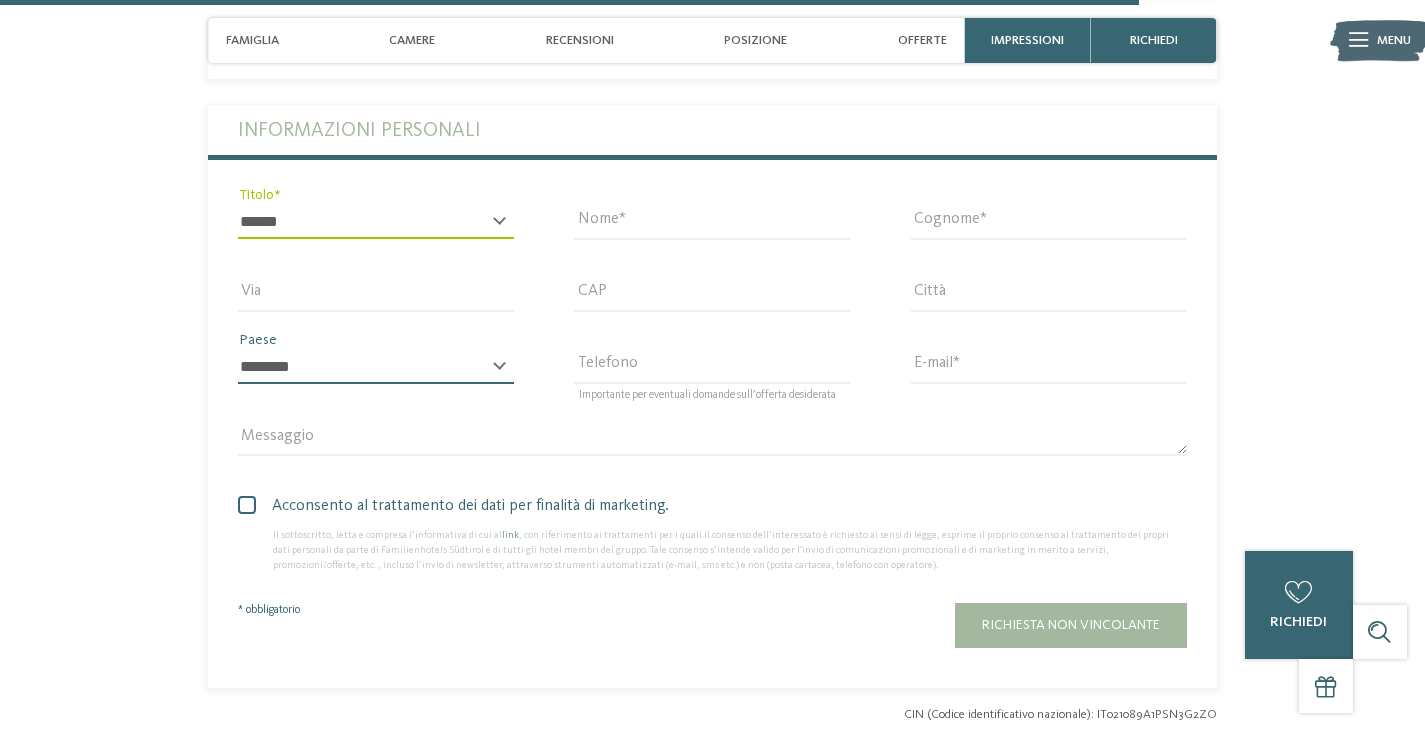 type on "**********" 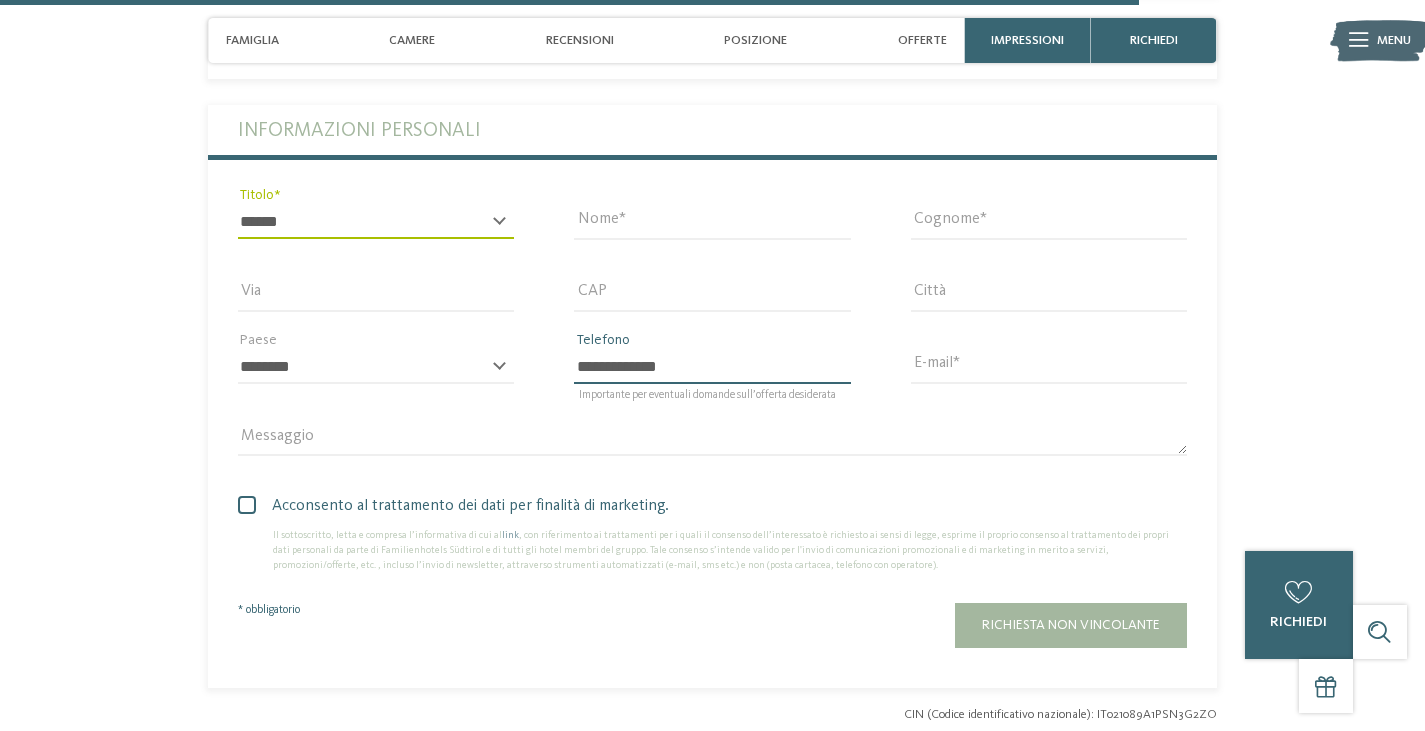 type on "**********" 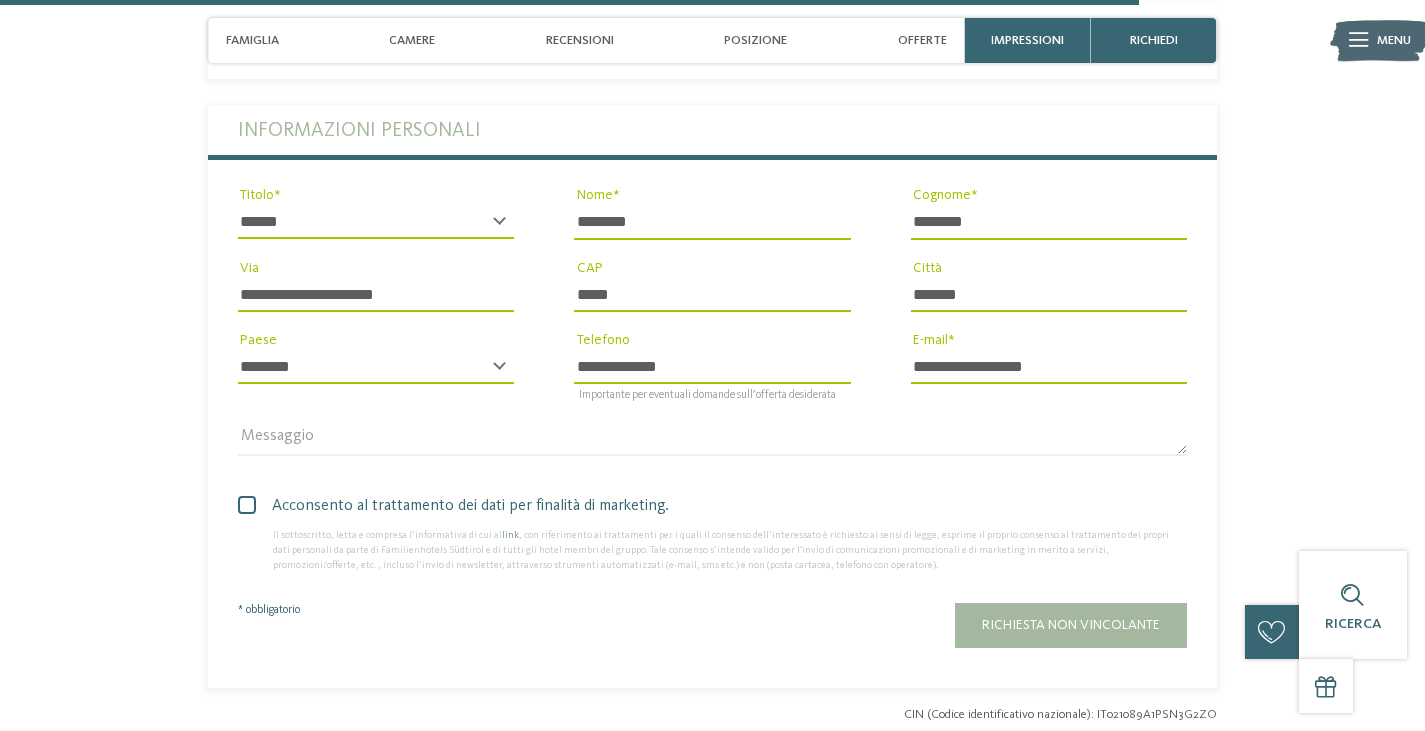 click at bounding box center [247, 505] 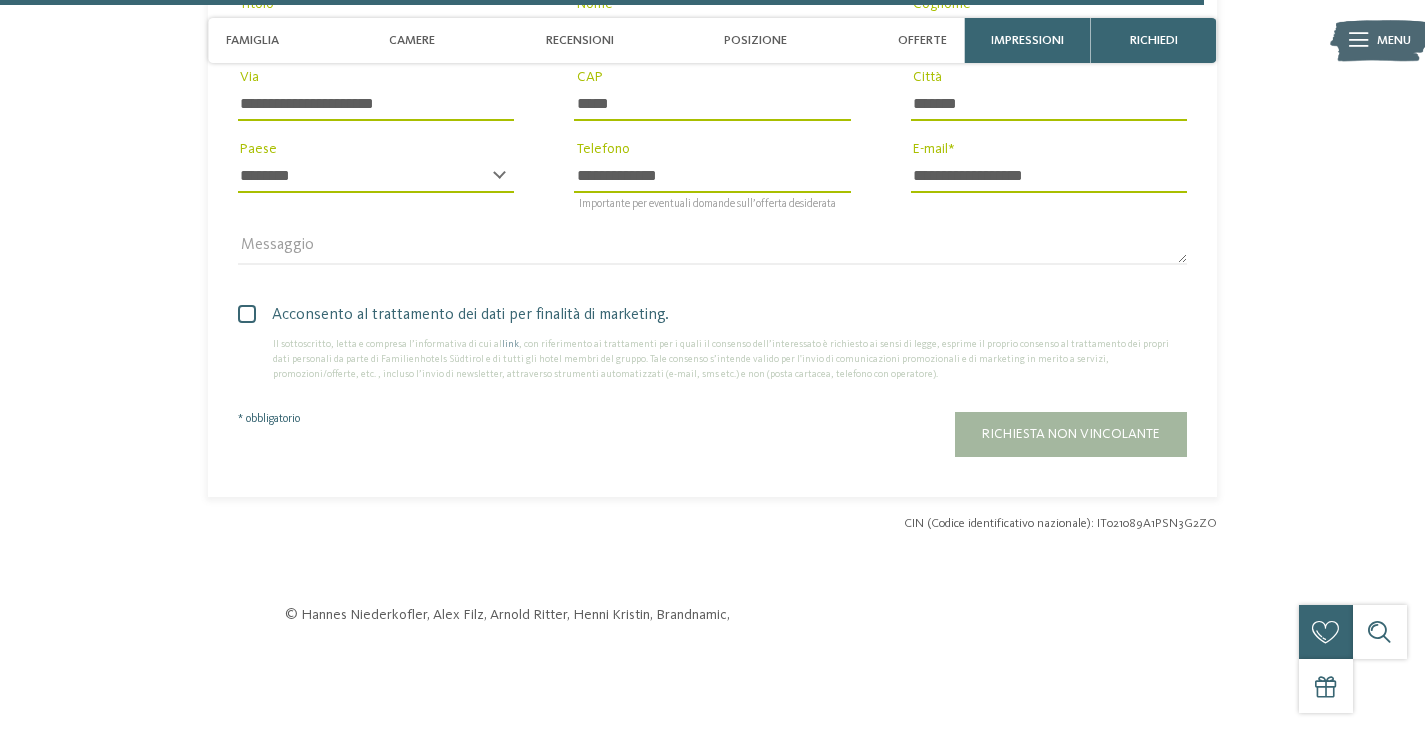 scroll, scrollTop: 4600, scrollLeft: 0, axis: vertical 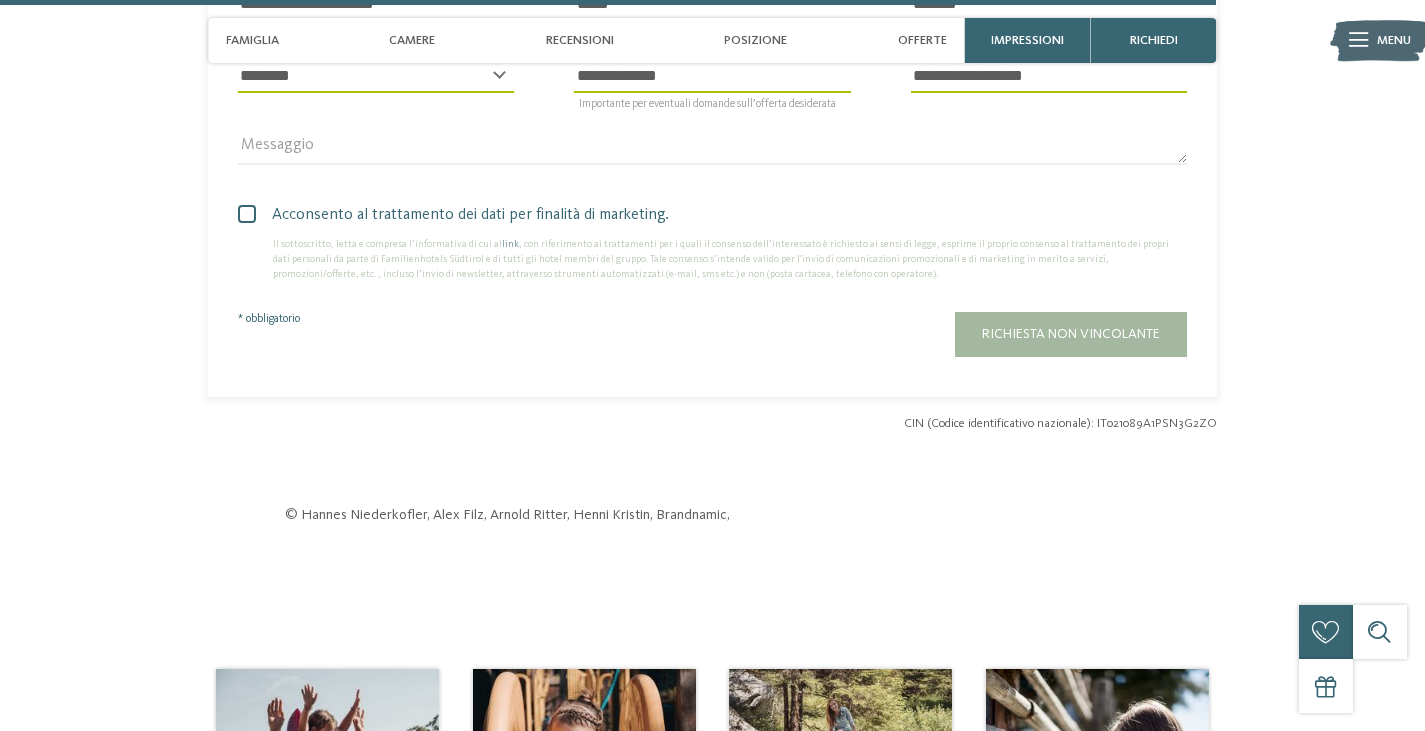 click on "Richiesta non vincolante" at bounding box center (1071, 334) 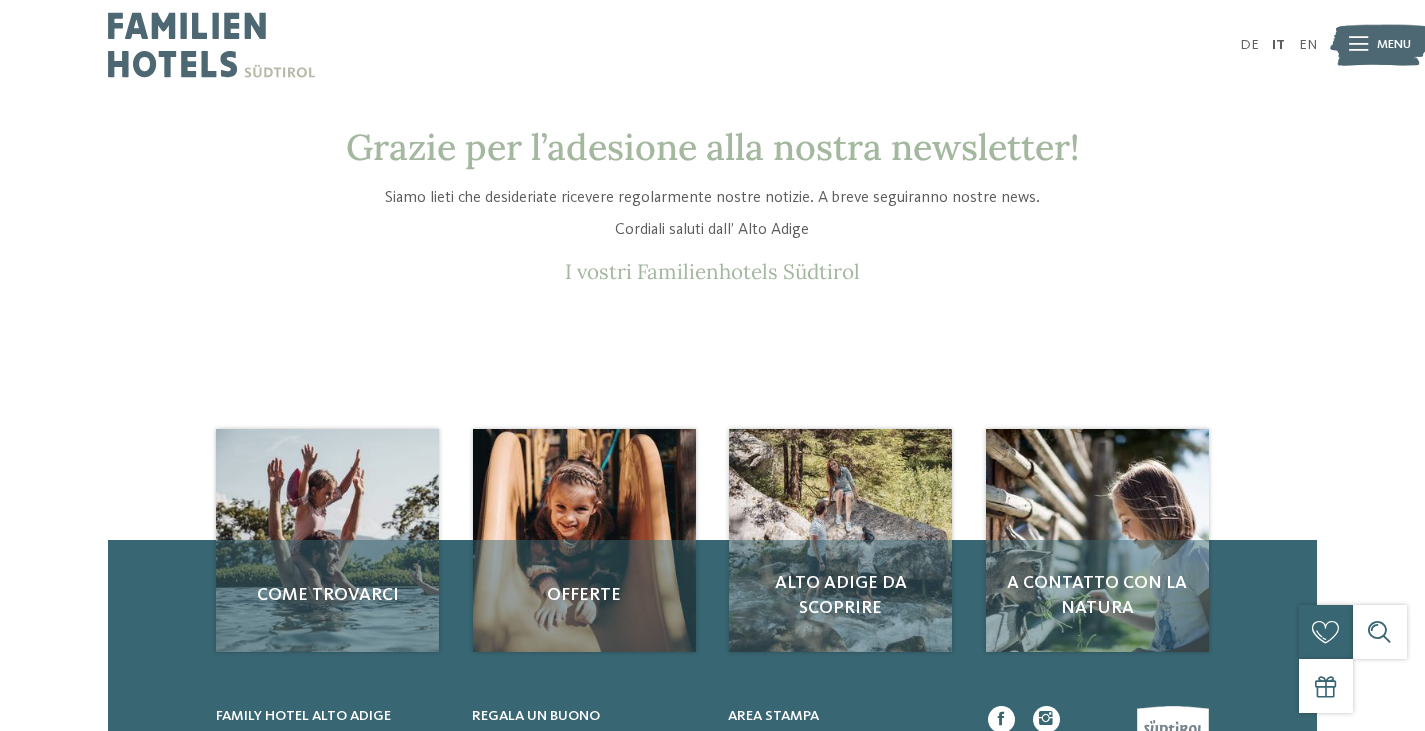 scroll, scrollTop: 0, scrollLeft: 0, axis: both 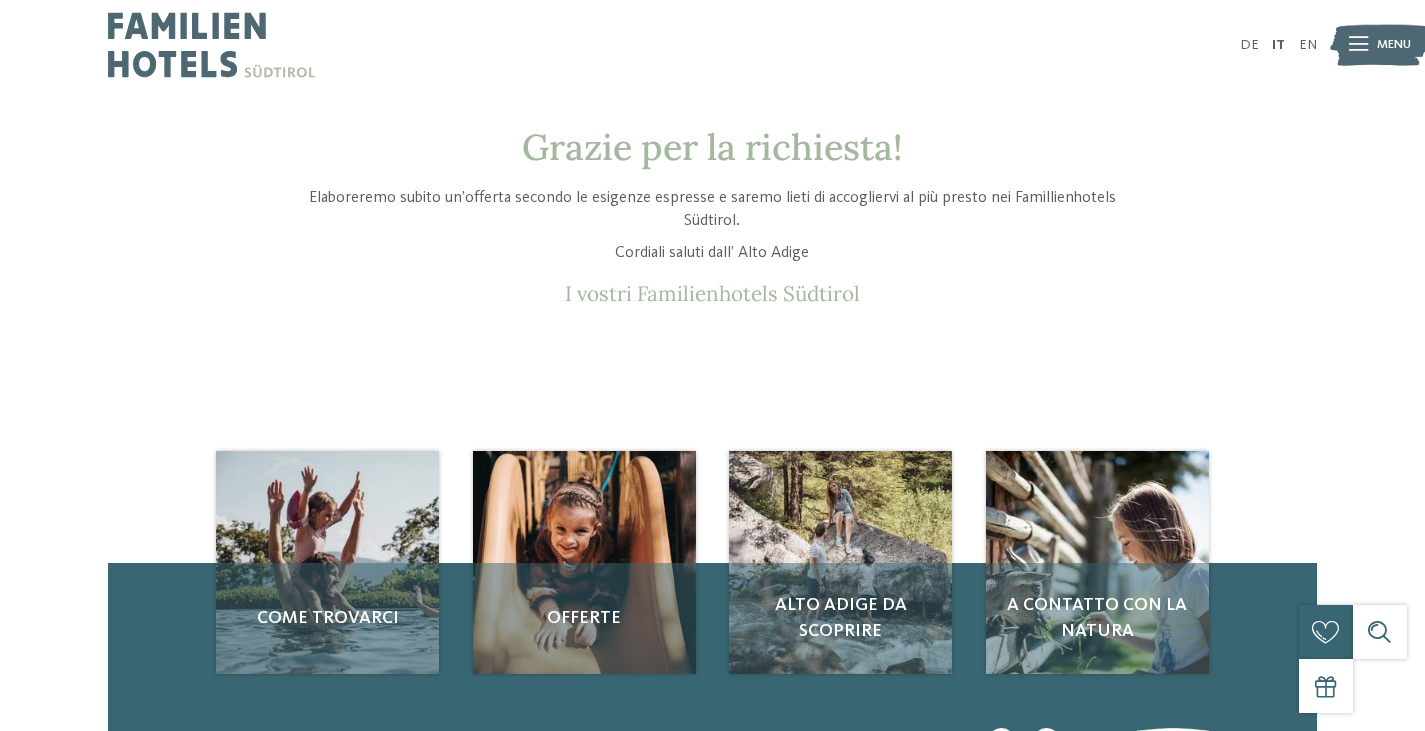 click at bounding box center (211, 45) 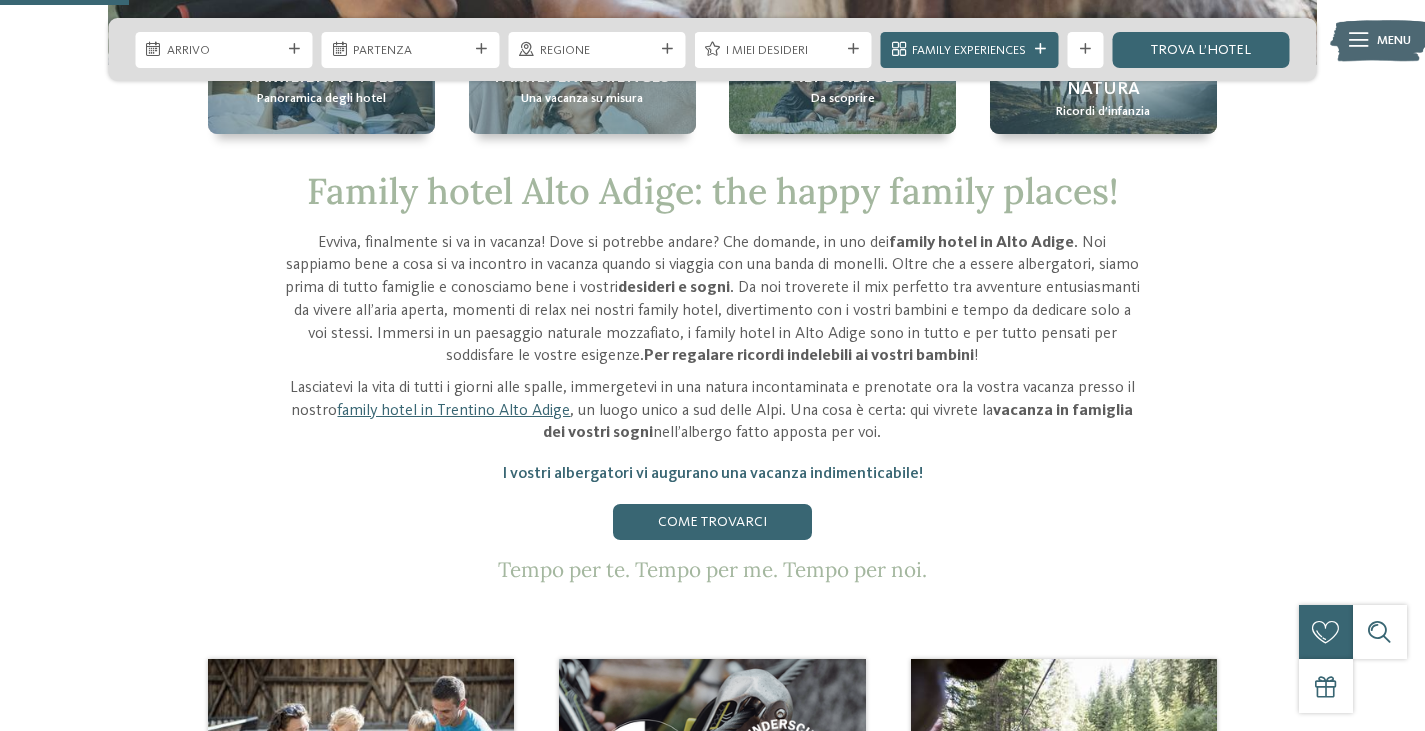 scroll, scrollTop: 700, scrollLeft: 0, axis: vertical 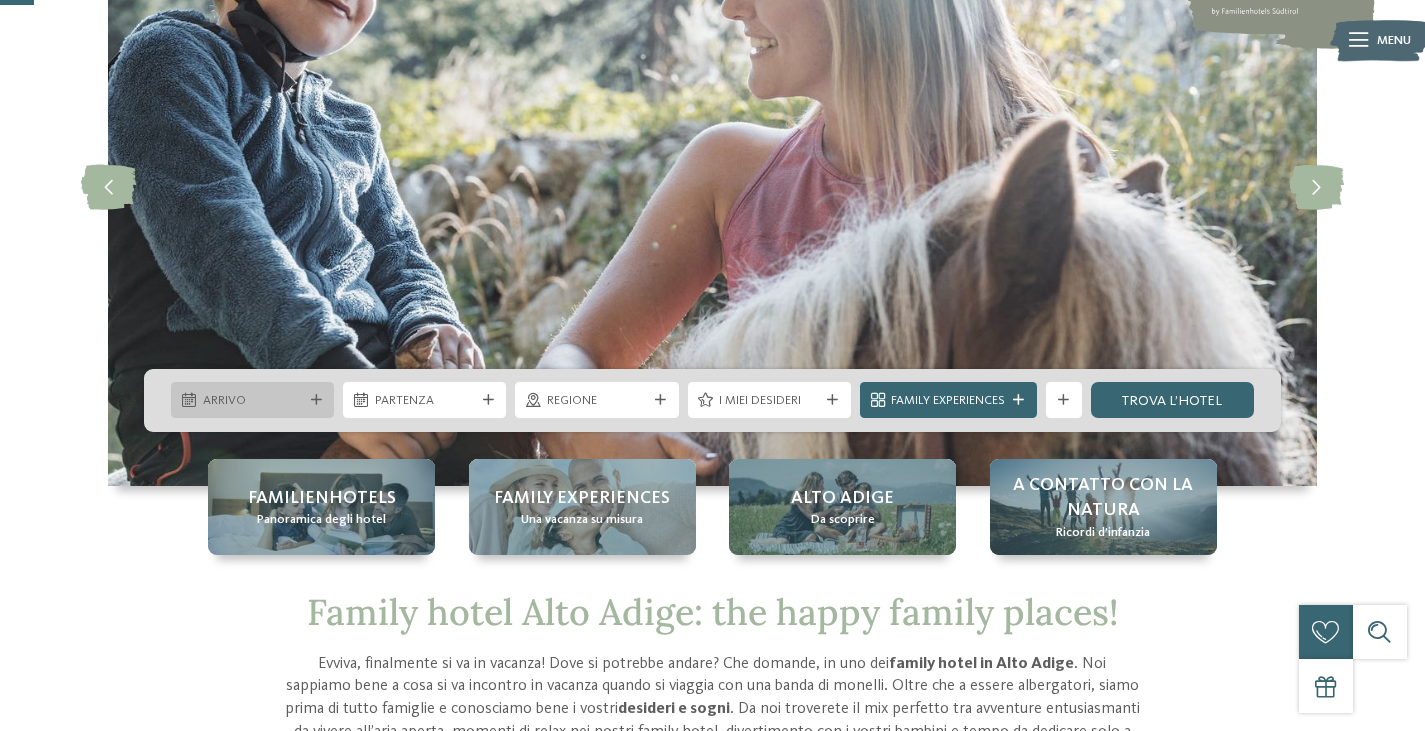 click on "Arrivo" at bounding box center [253, 401] 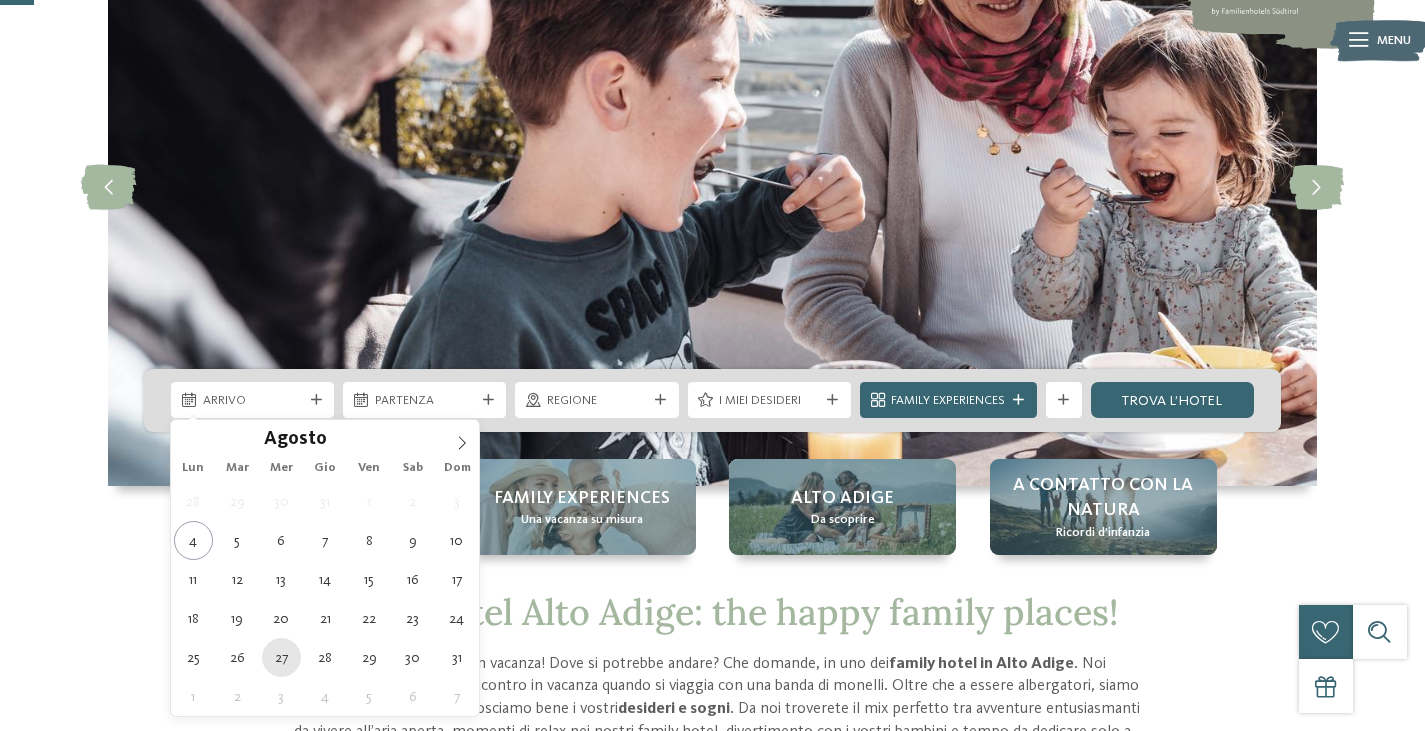 type on "27.08.2025" 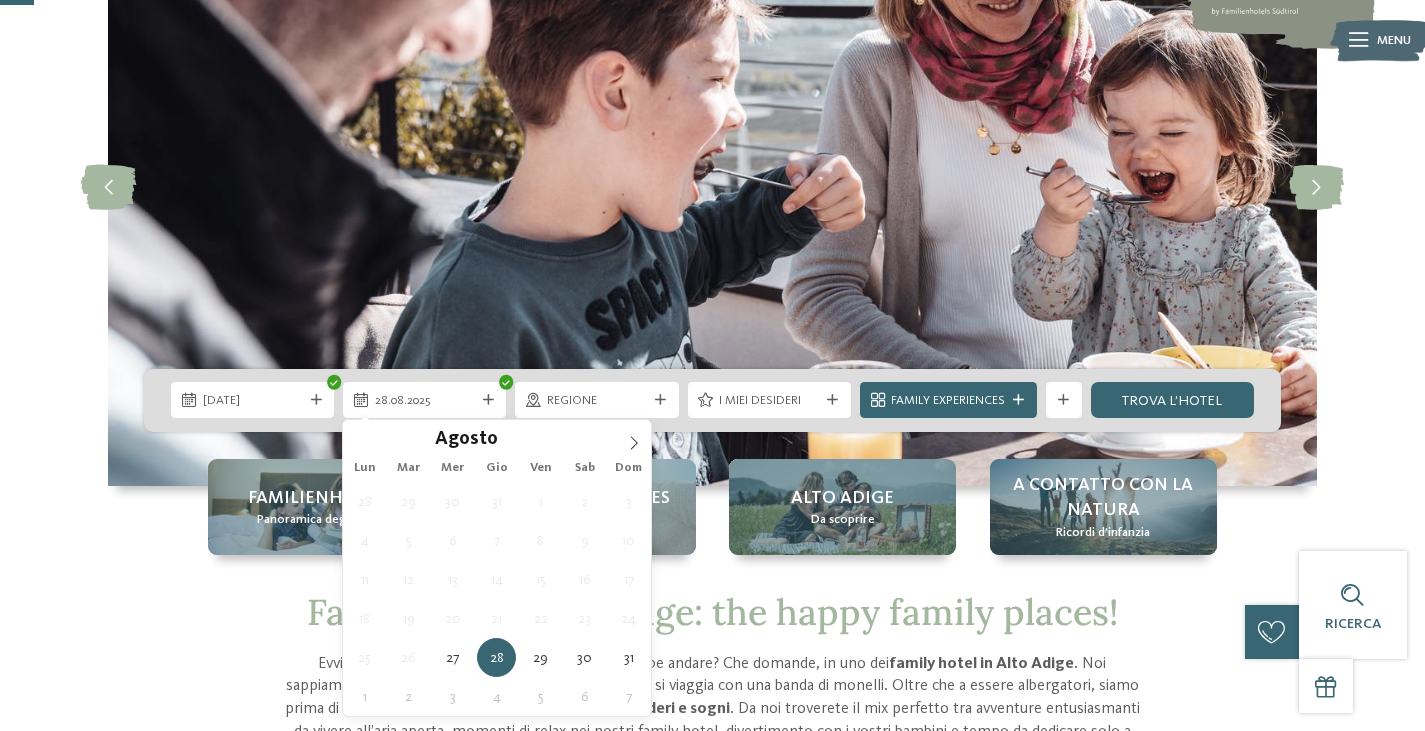 type on "01.09.2025" 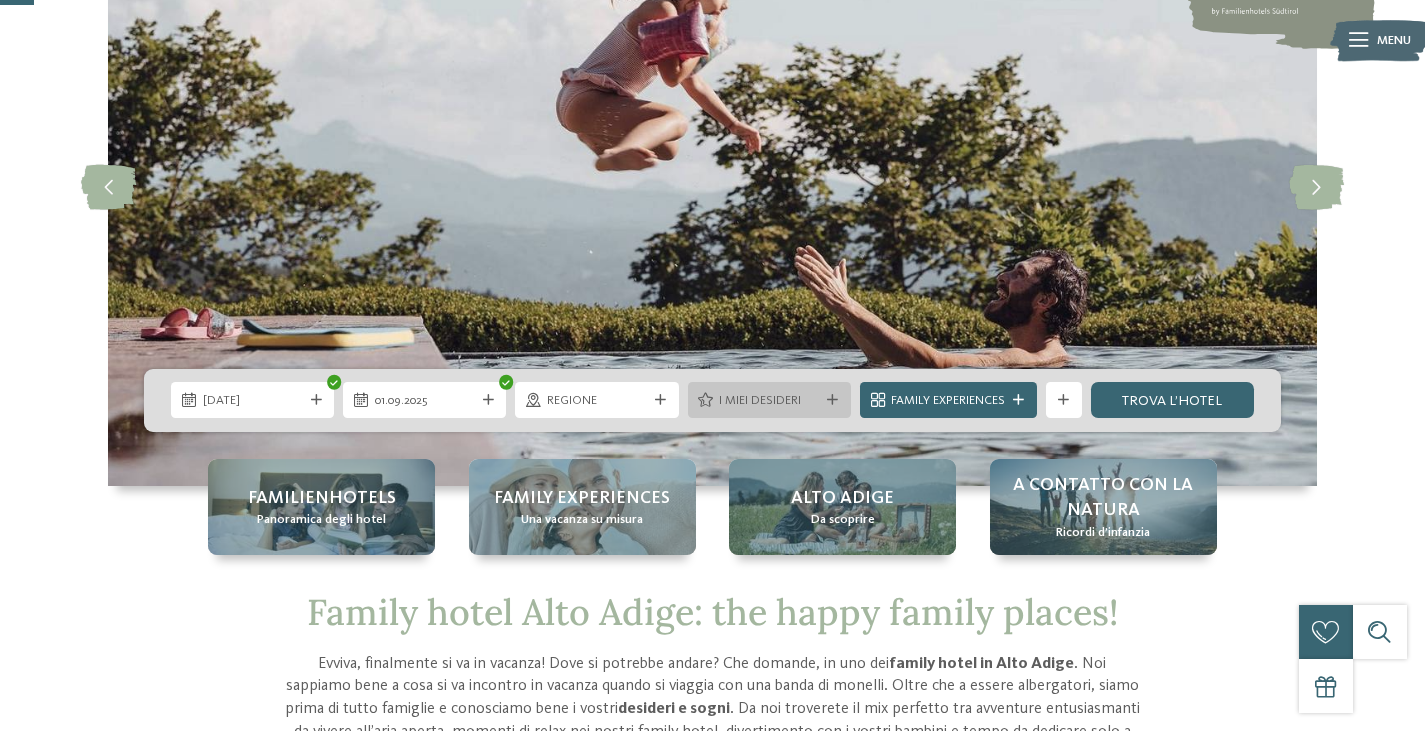 click at bounding box center (833, 400) 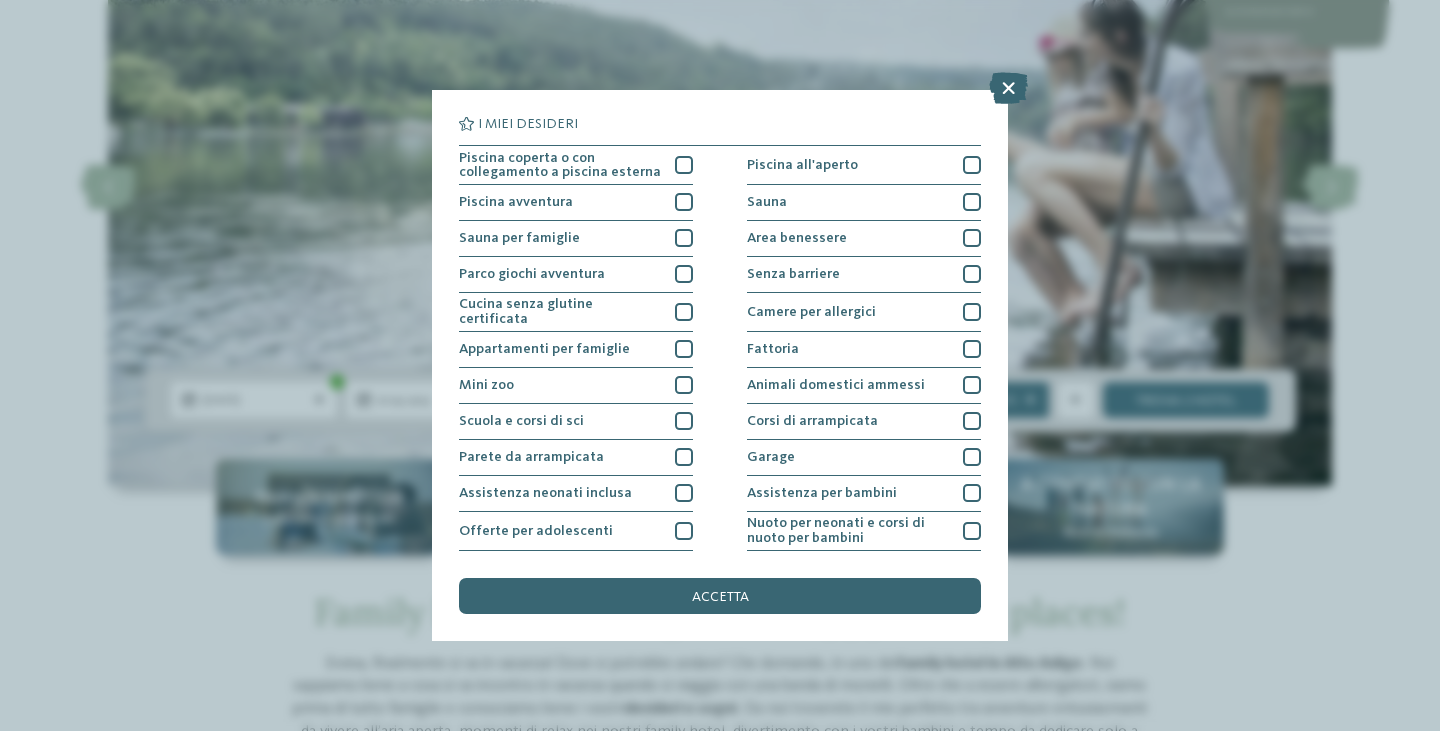 click on "accetta" at bounding box center [720, 596] 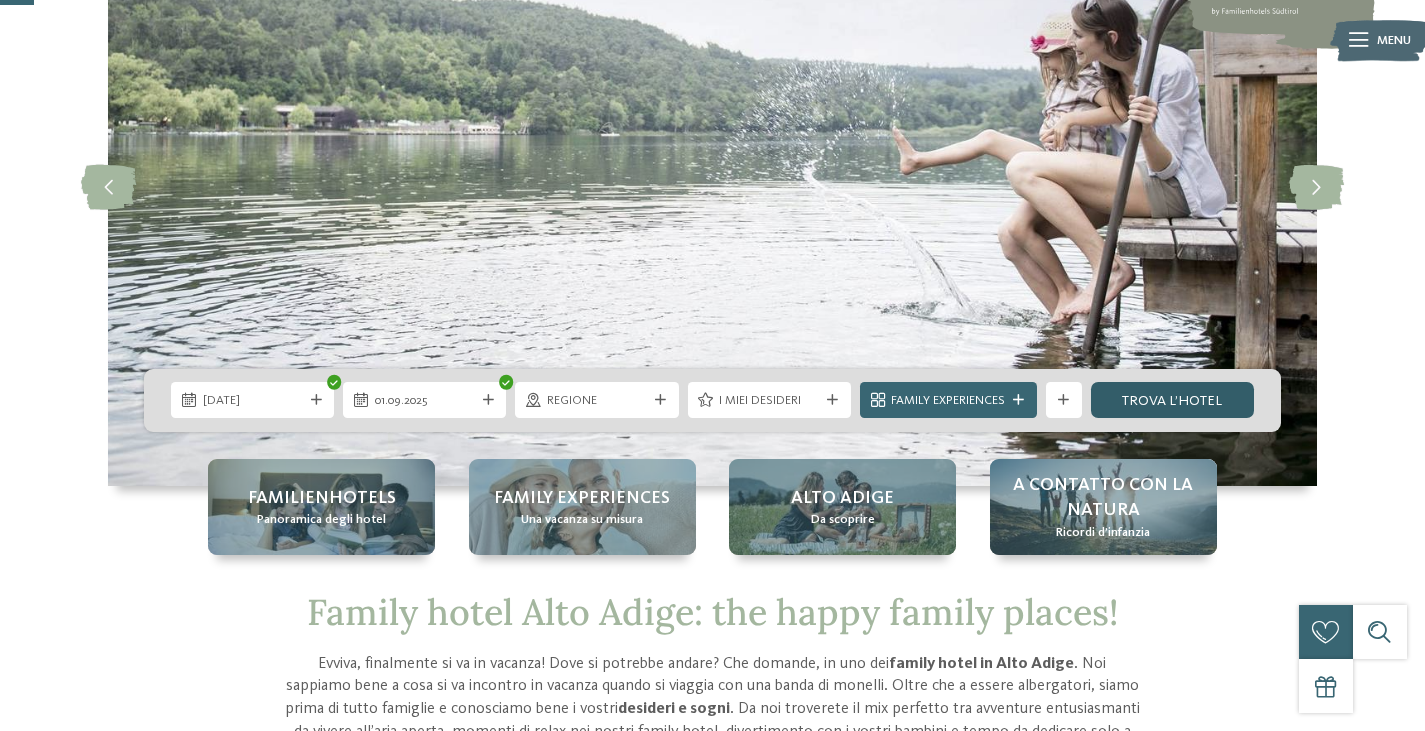 click on "trova l’hotel" at bounding box center (1172, 400) 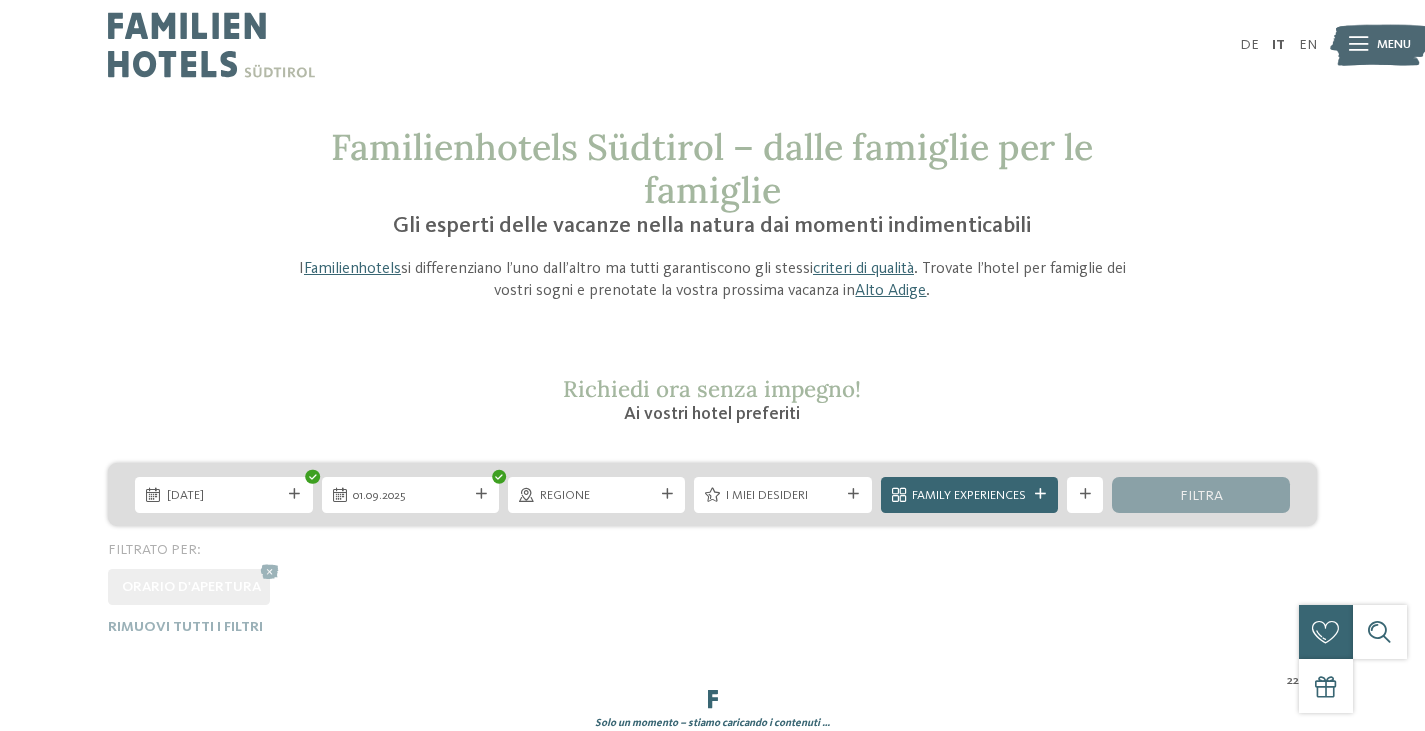 scroll, scrollTop: 0, scrollLeft: 0, axis: both 